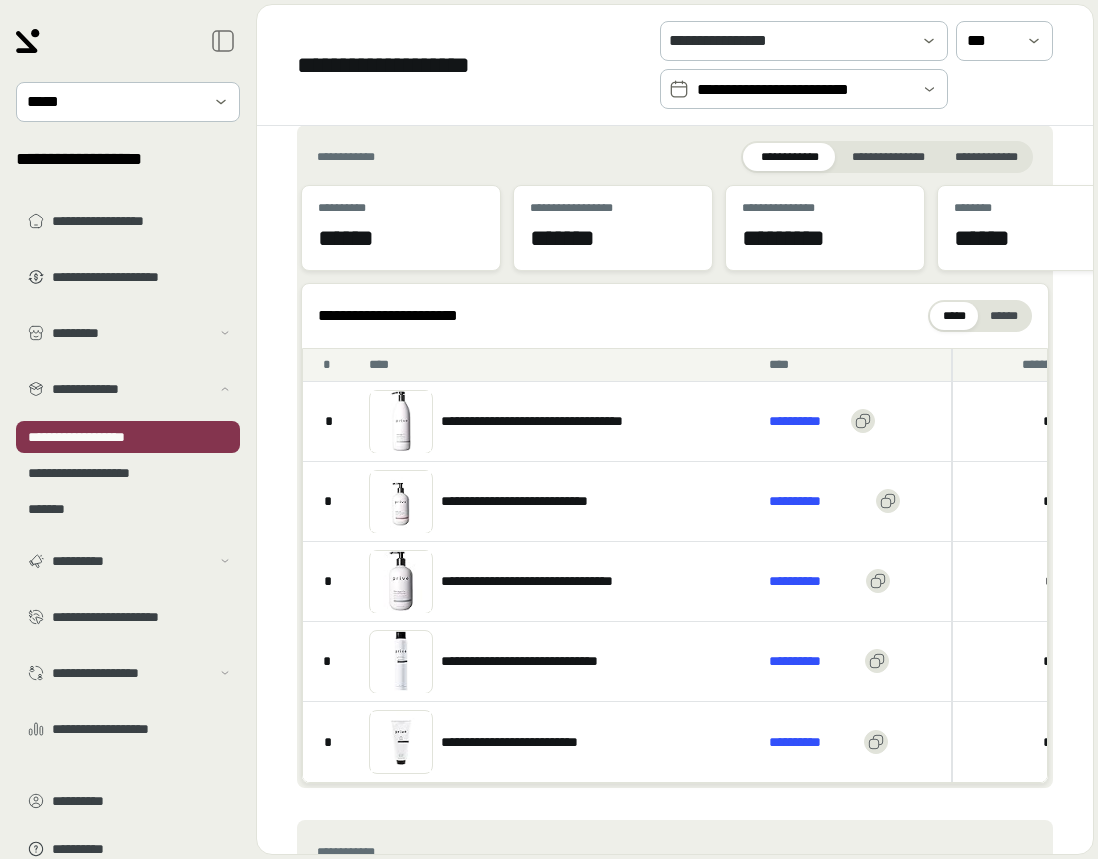 scroll, scrollTop: 0, scrollLeft: 0, axis: both 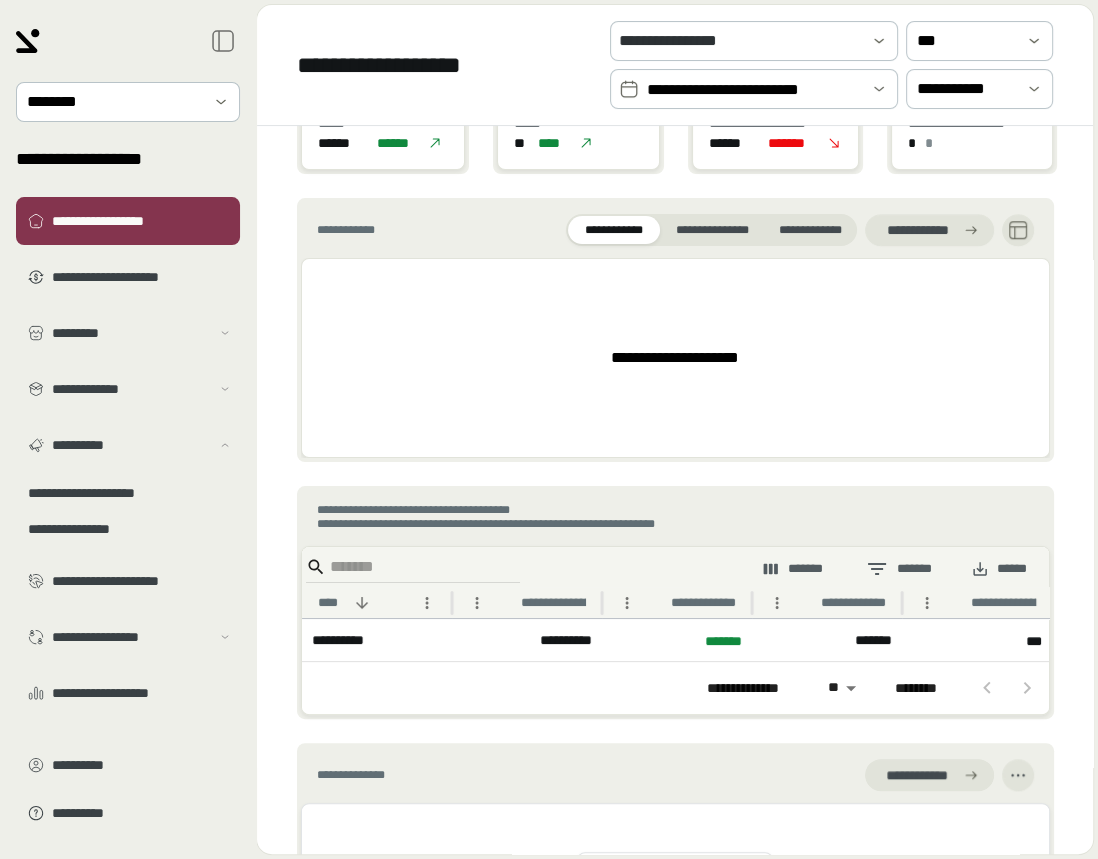 click on "**********" at bounding box center (128, 370) 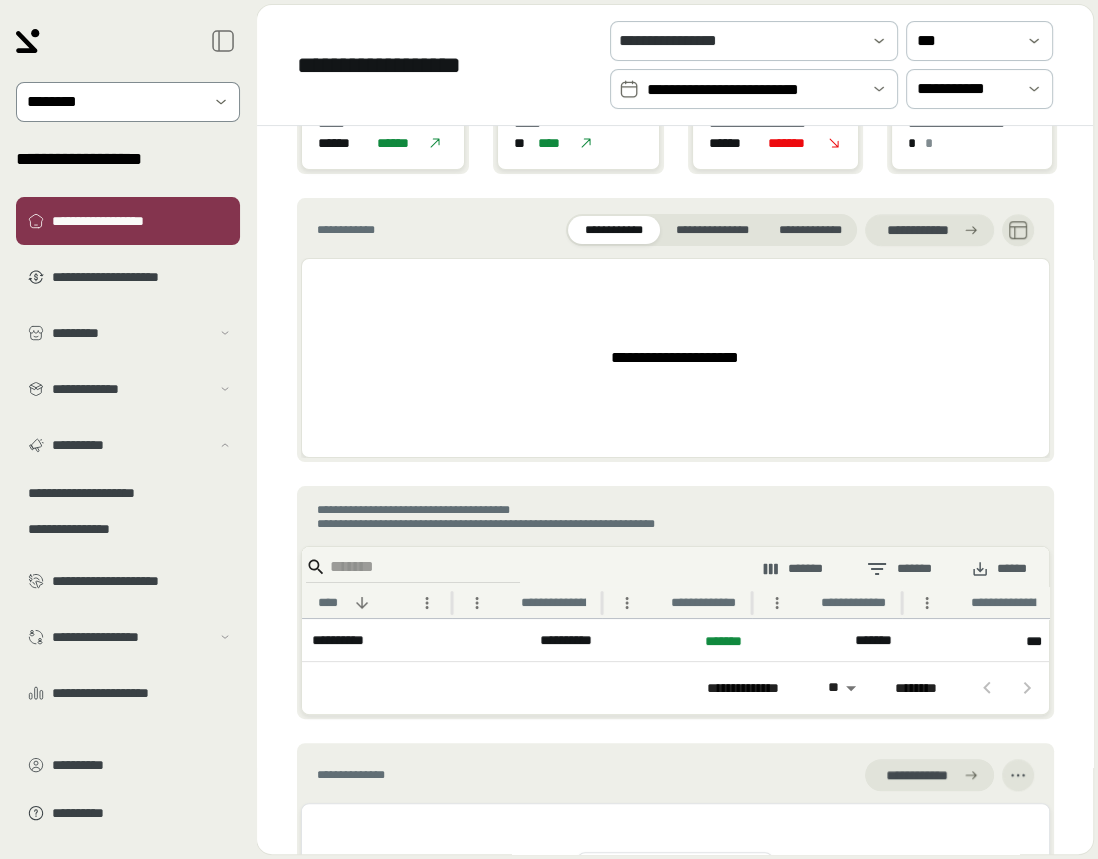 click at bounding box center [114, 102] 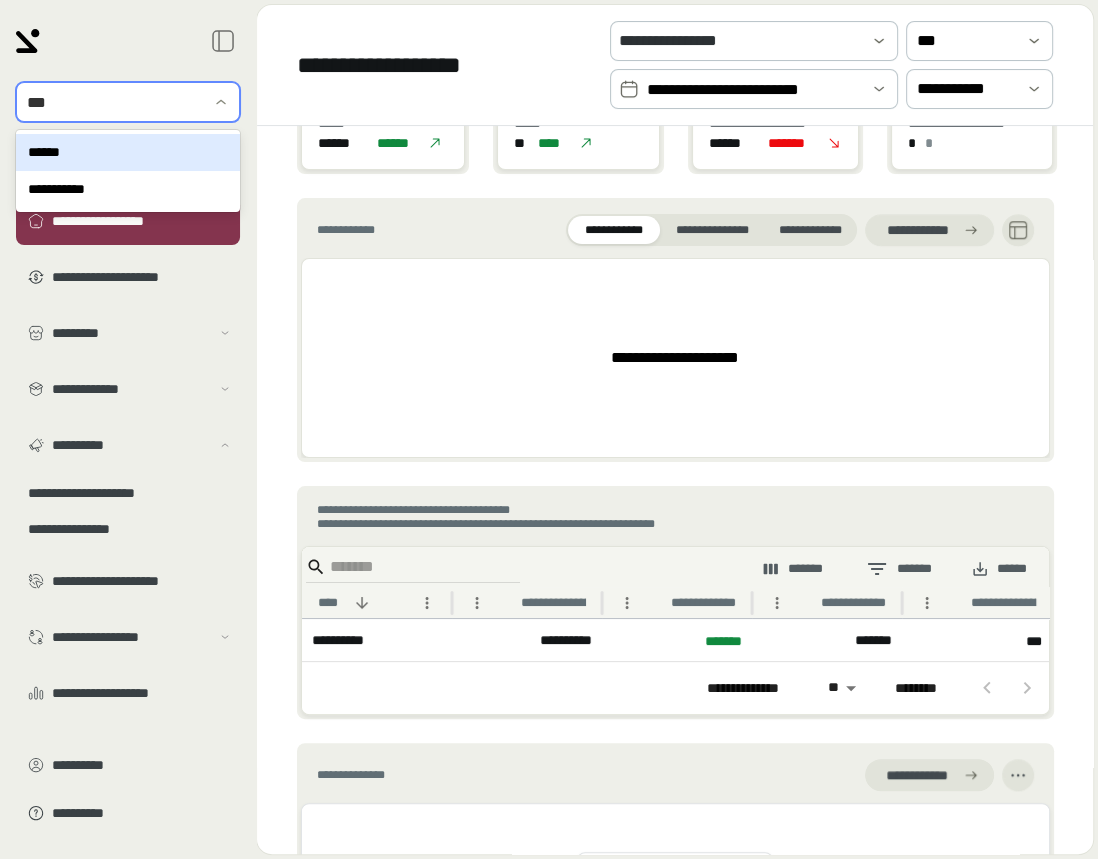 type on "****" 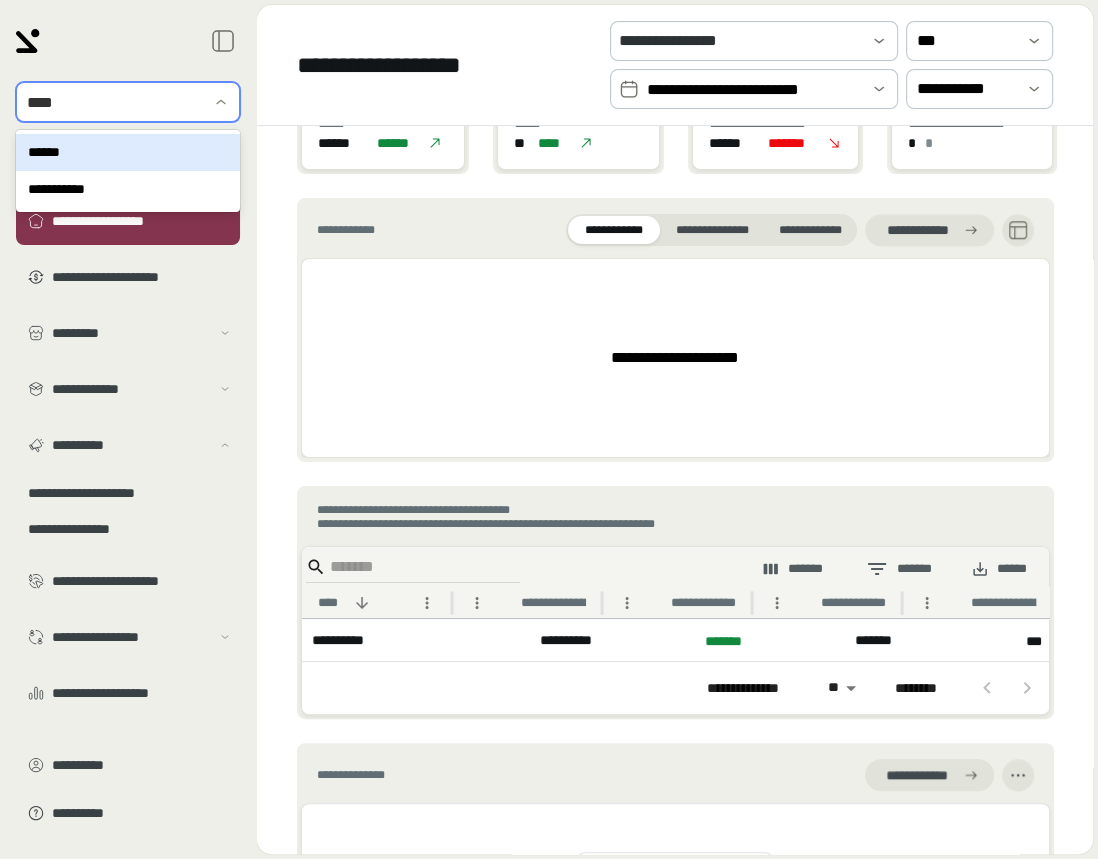 type 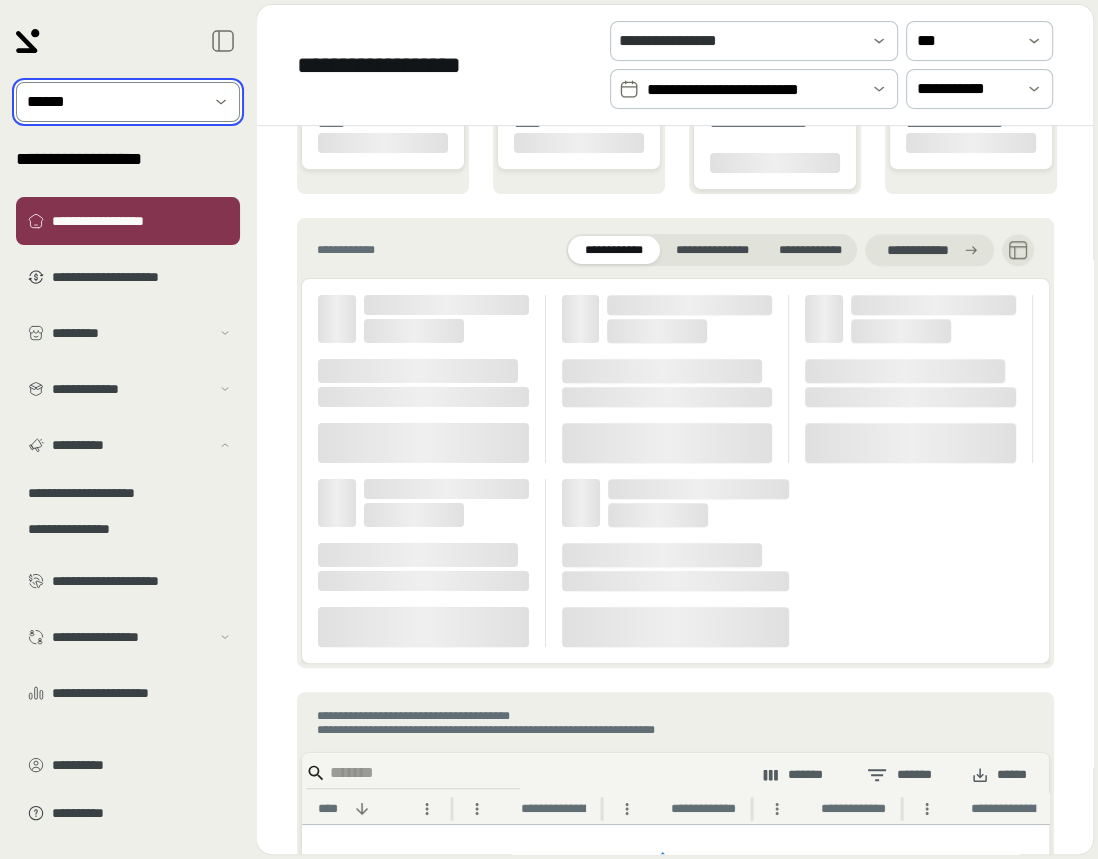 scroll, scrollTop: 855, scrollLeft: 0, axis: vertical 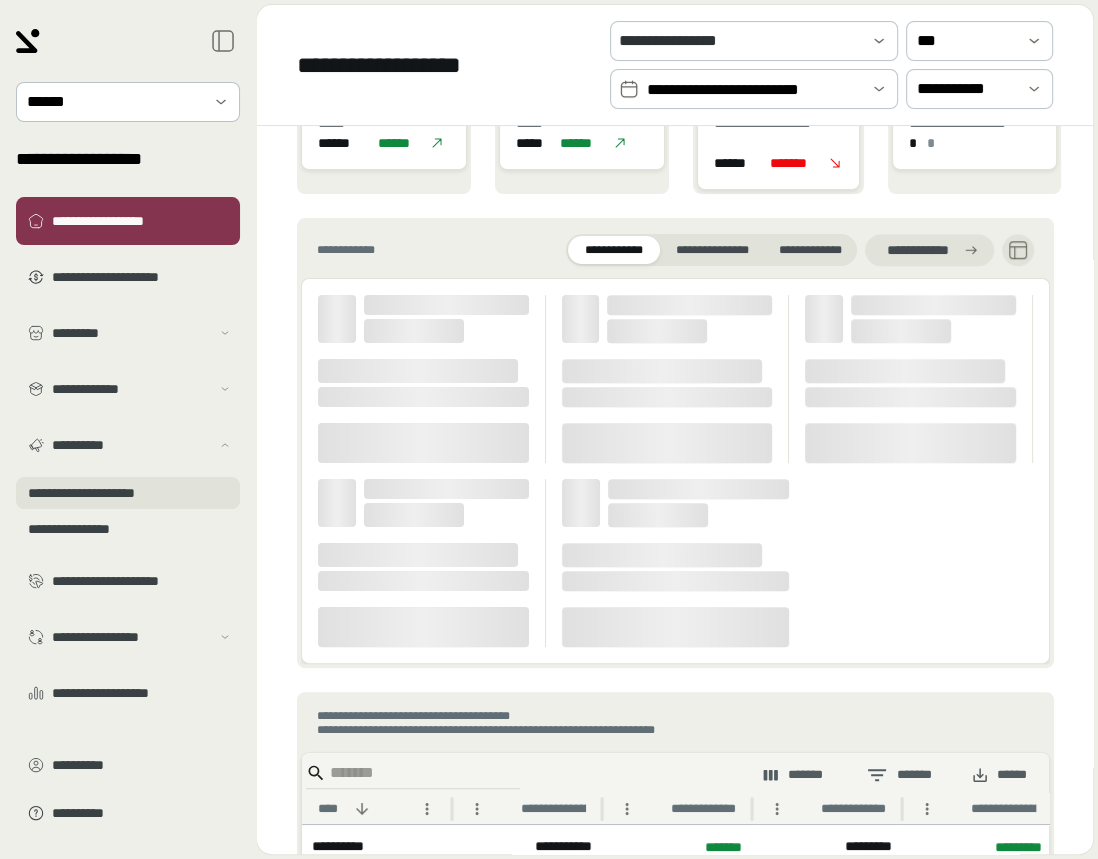 click on "**********" at bounding box center [128, 493] 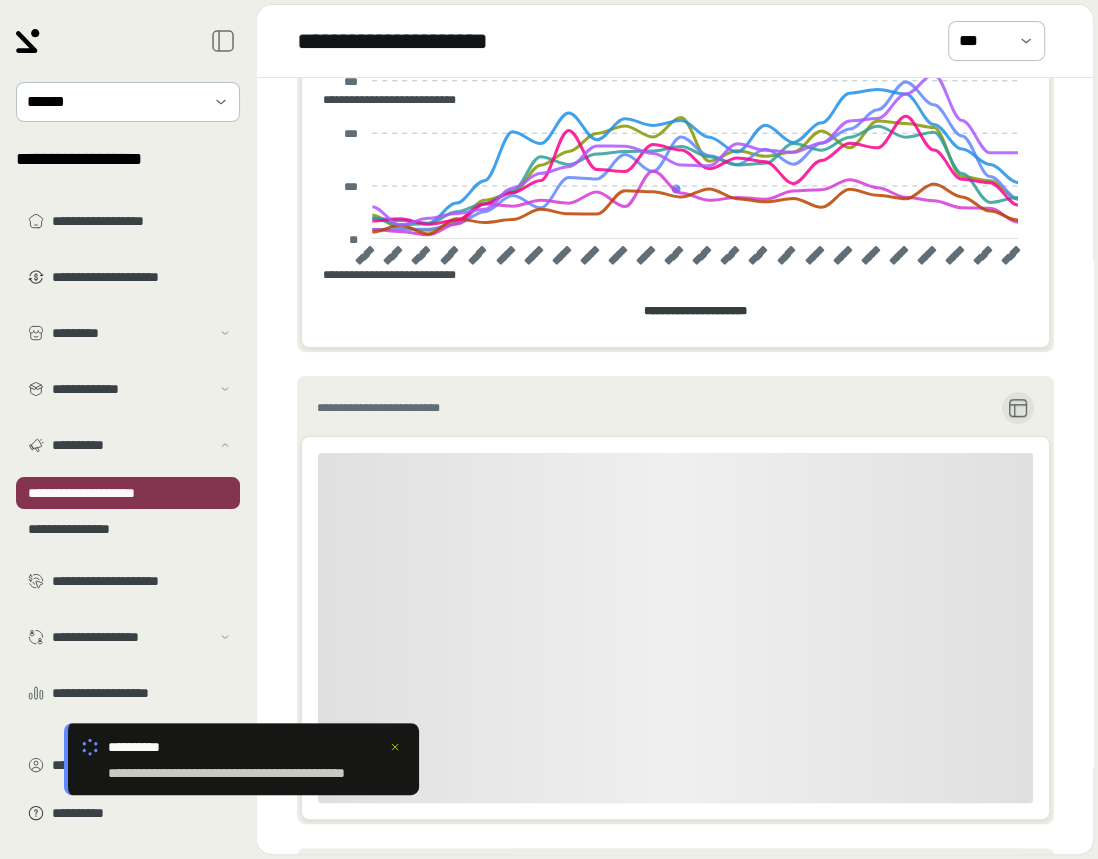 scroll, scrollTop: 0, scrollLeft: 0, axis: both 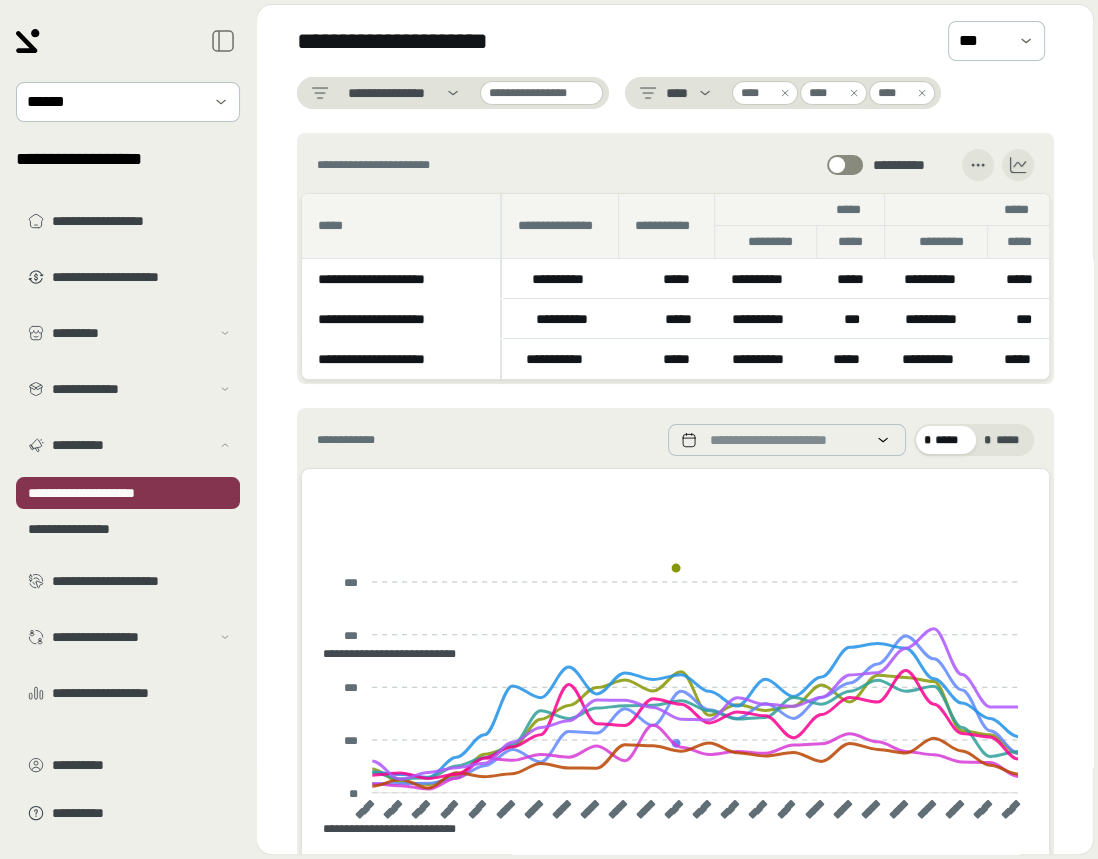click on "****" at bounding box center (765, 93) 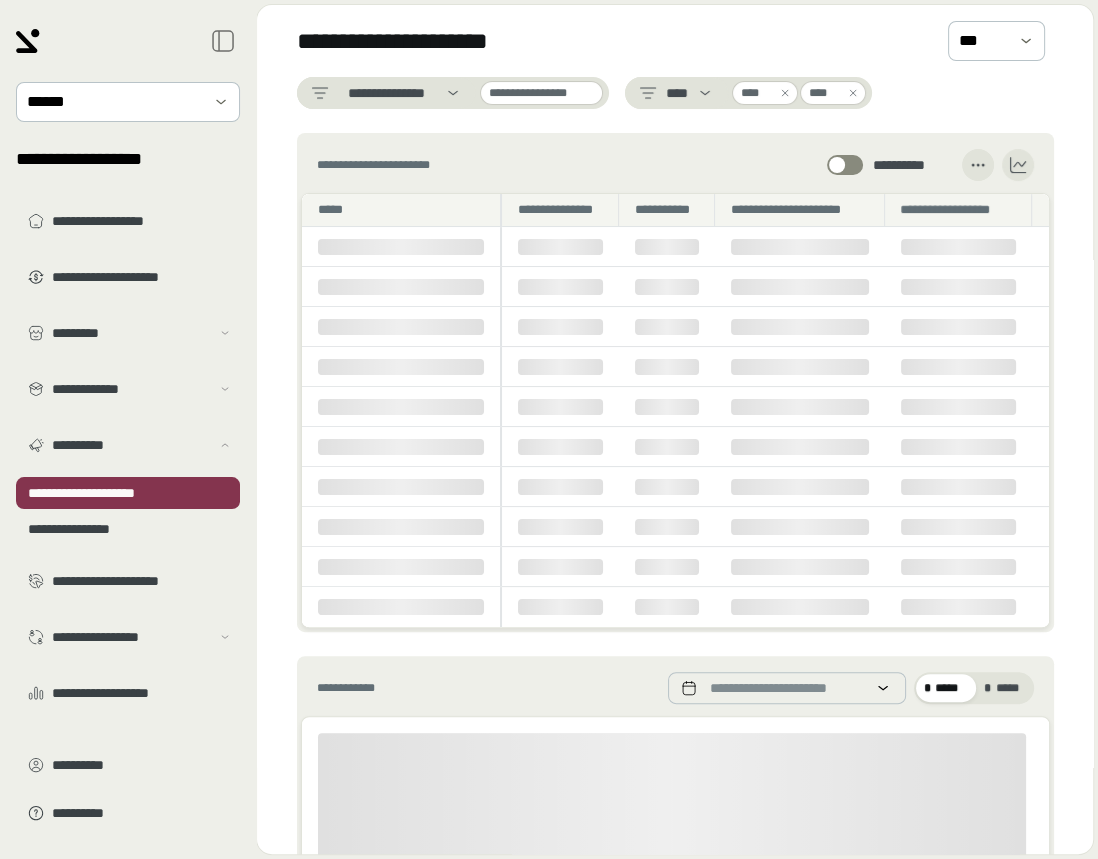 click 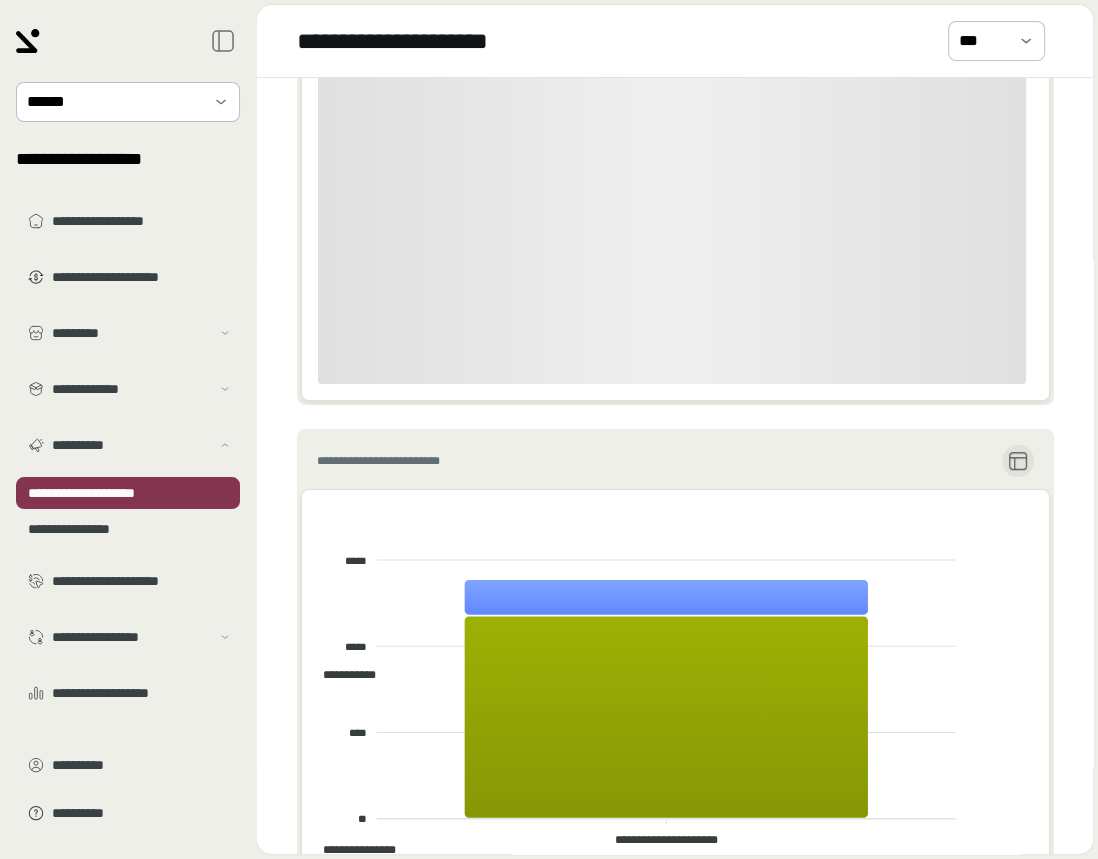 scroll, scrollTop: 761, scrollLeft: 0, axis: vertical 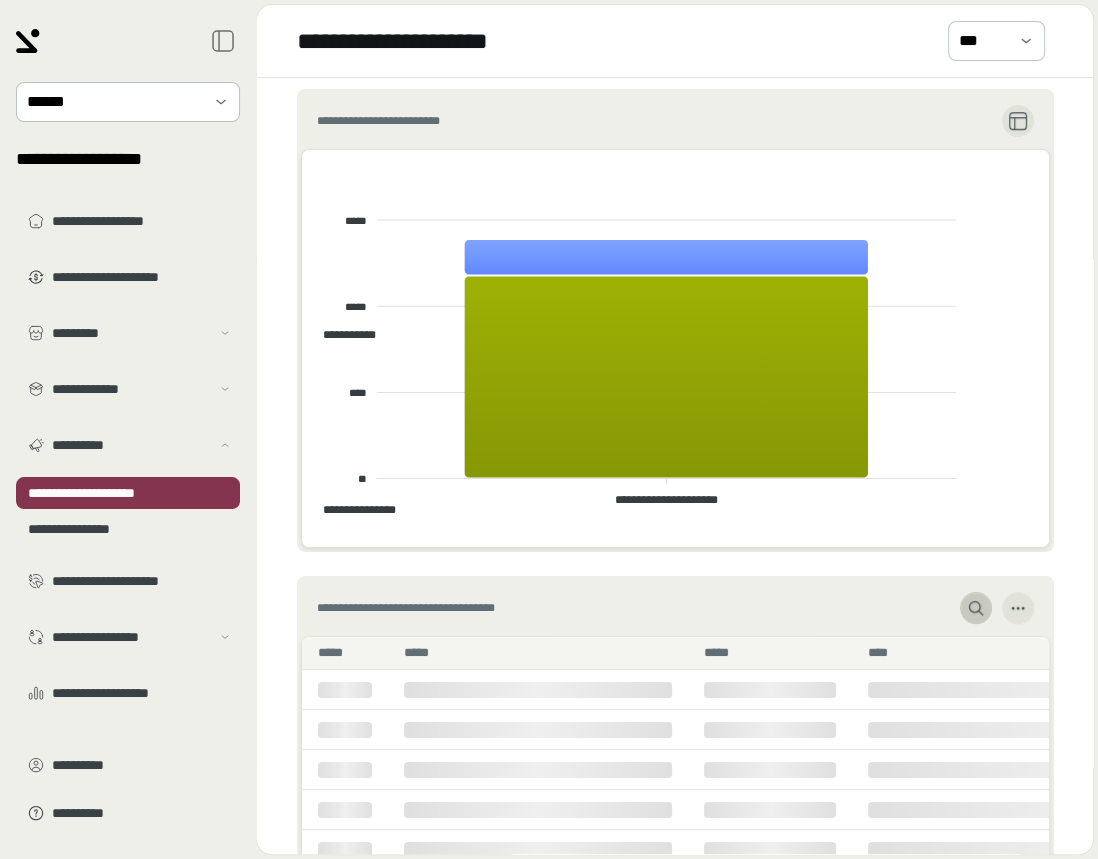 click at bounding box center (976, 608) 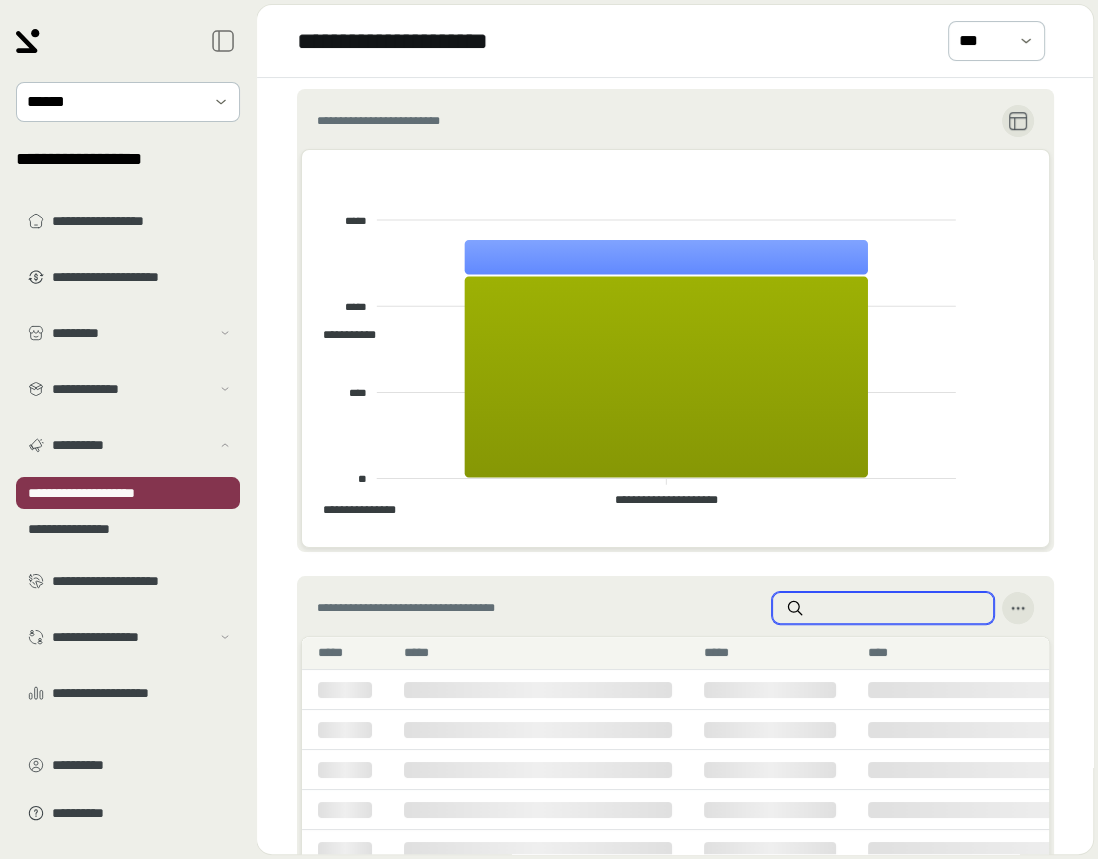 paste on "**********" 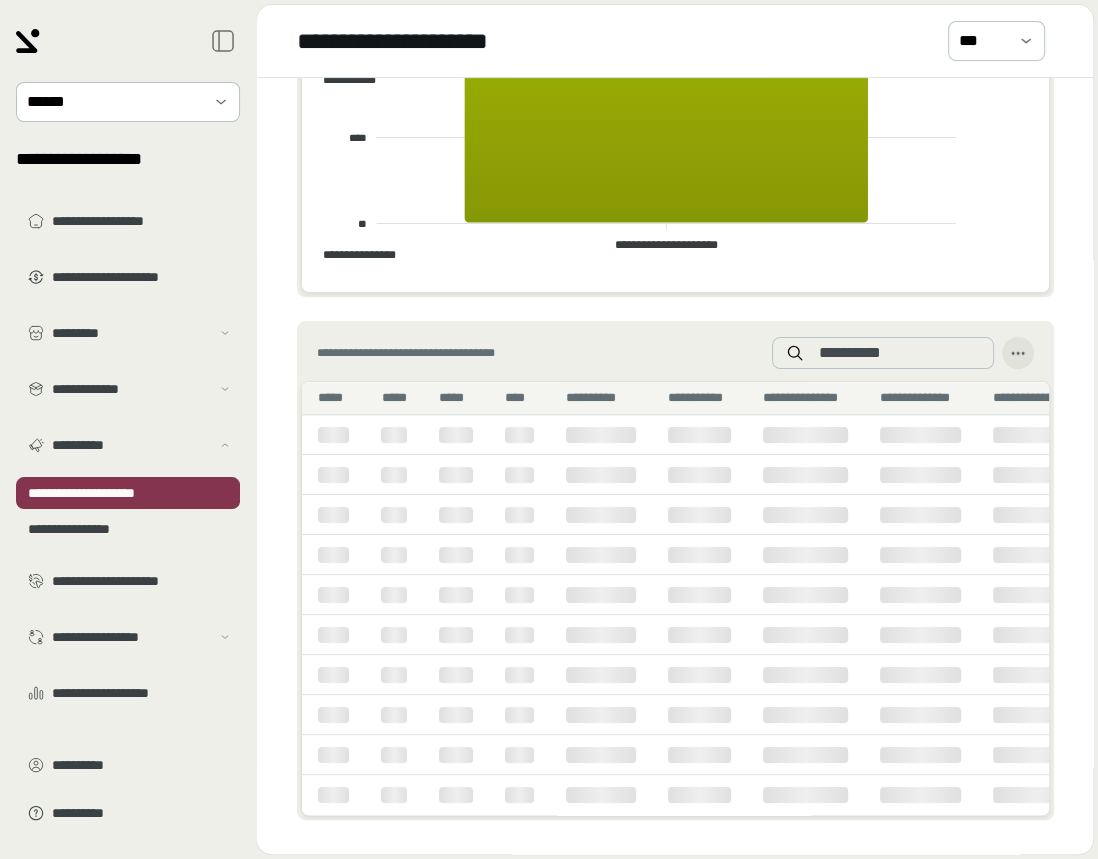 scroll, scrollTop: 776, scrollLeft: 0, axis: vertical 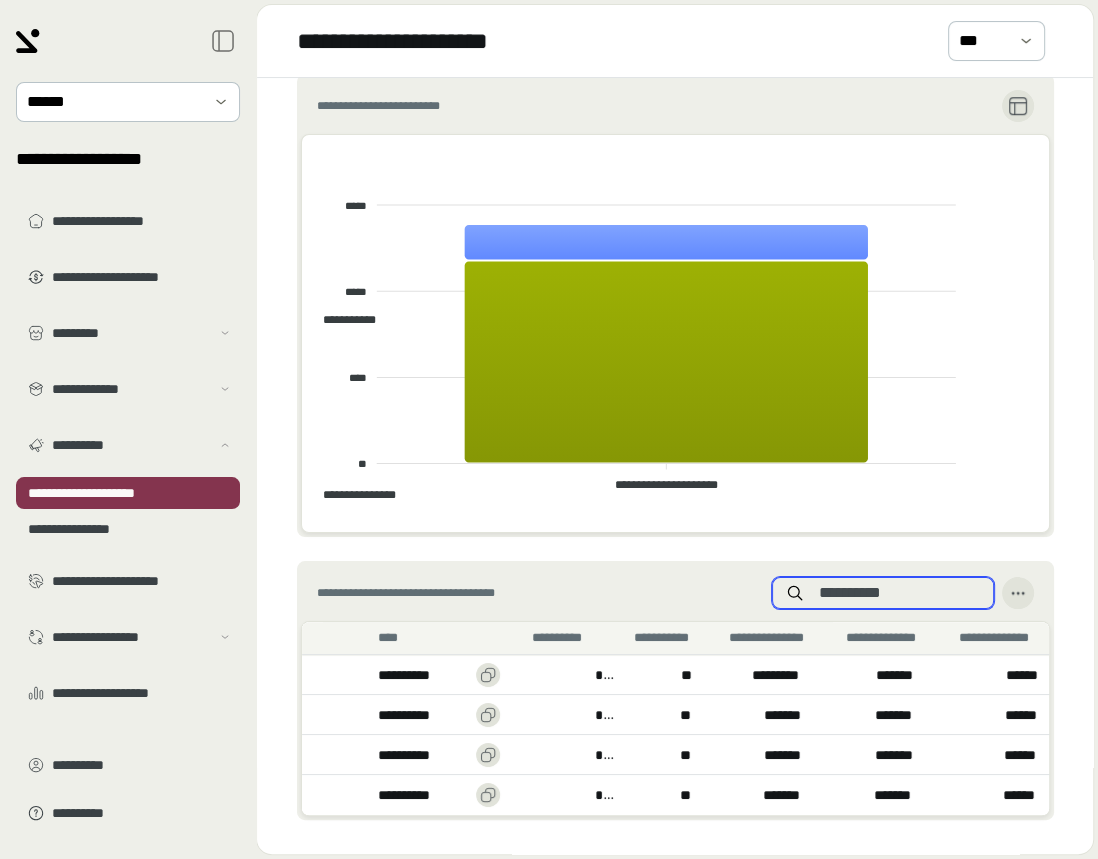 click on "**********" at bounding box center [899, 593] 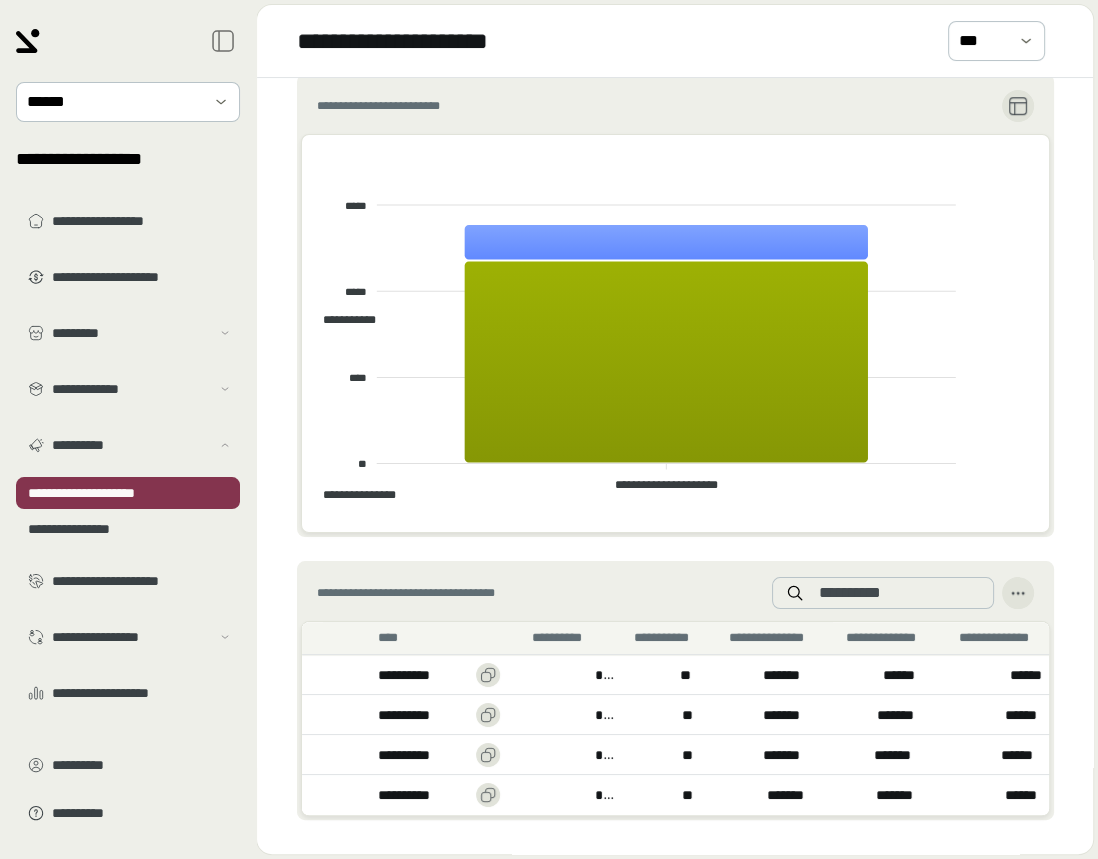 click on "**" at bounding box center [689, 715] 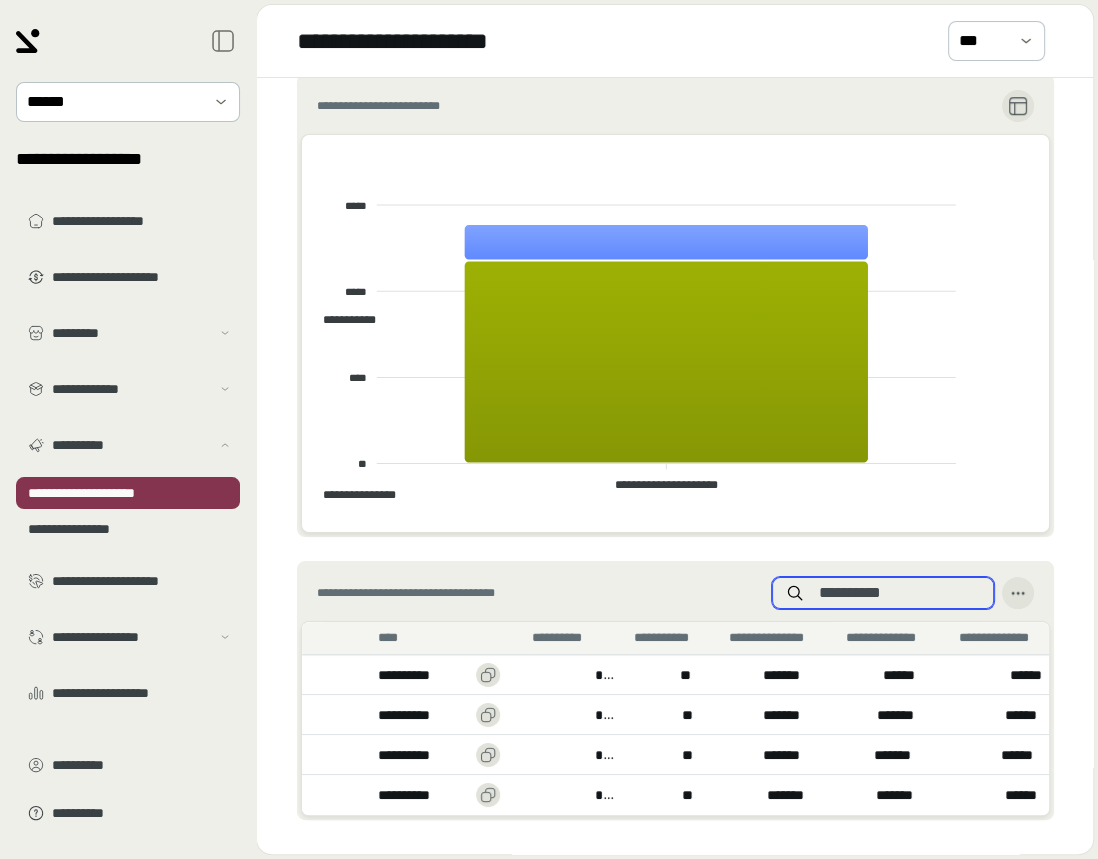 click on "**********" at bounding box center [899, 593] 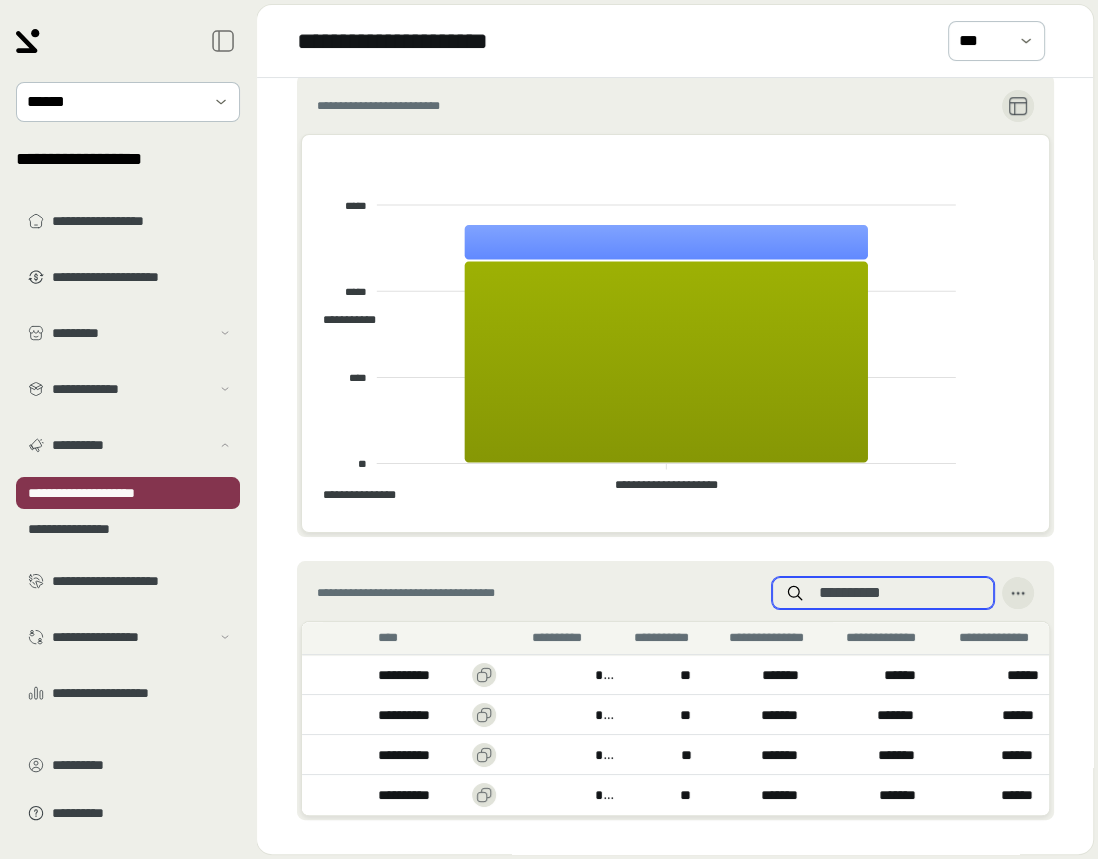 click on "**********" at bounding box center [899, 593] 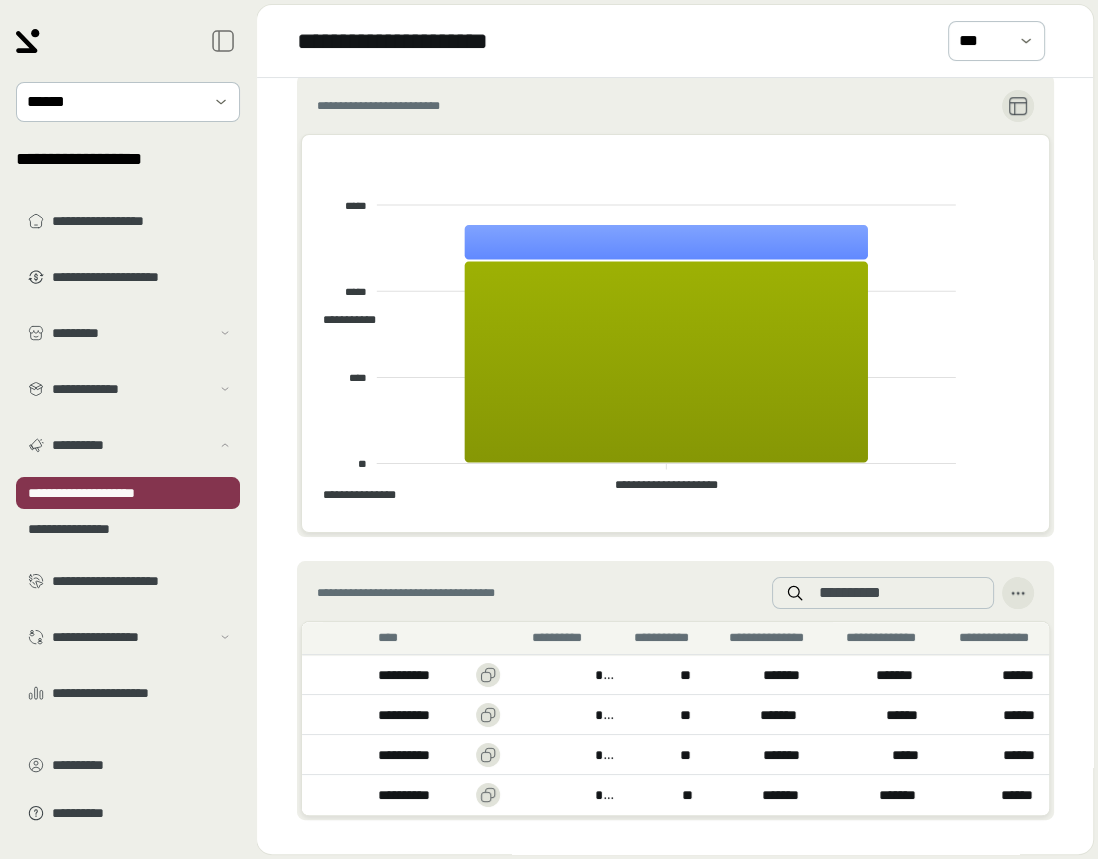 click on "**********" at bounding box center [675, 690] 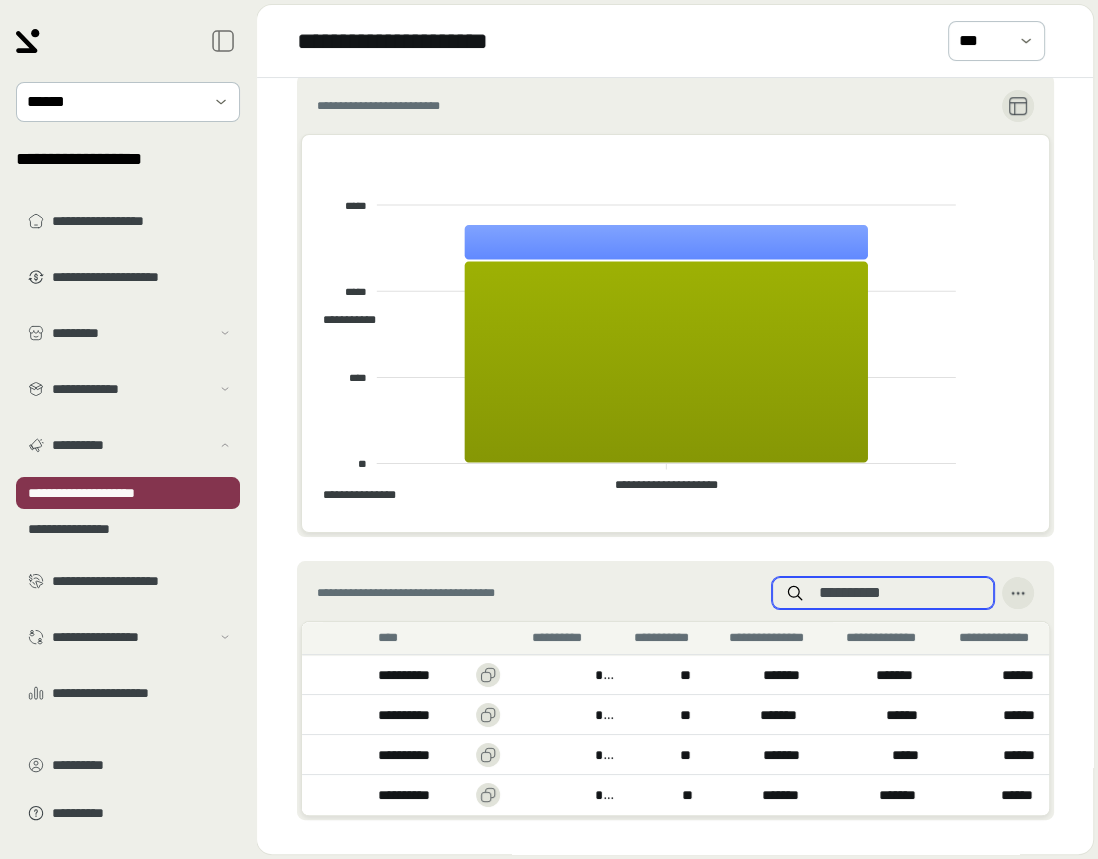 click on "**********" at bounding box center (899, 593) 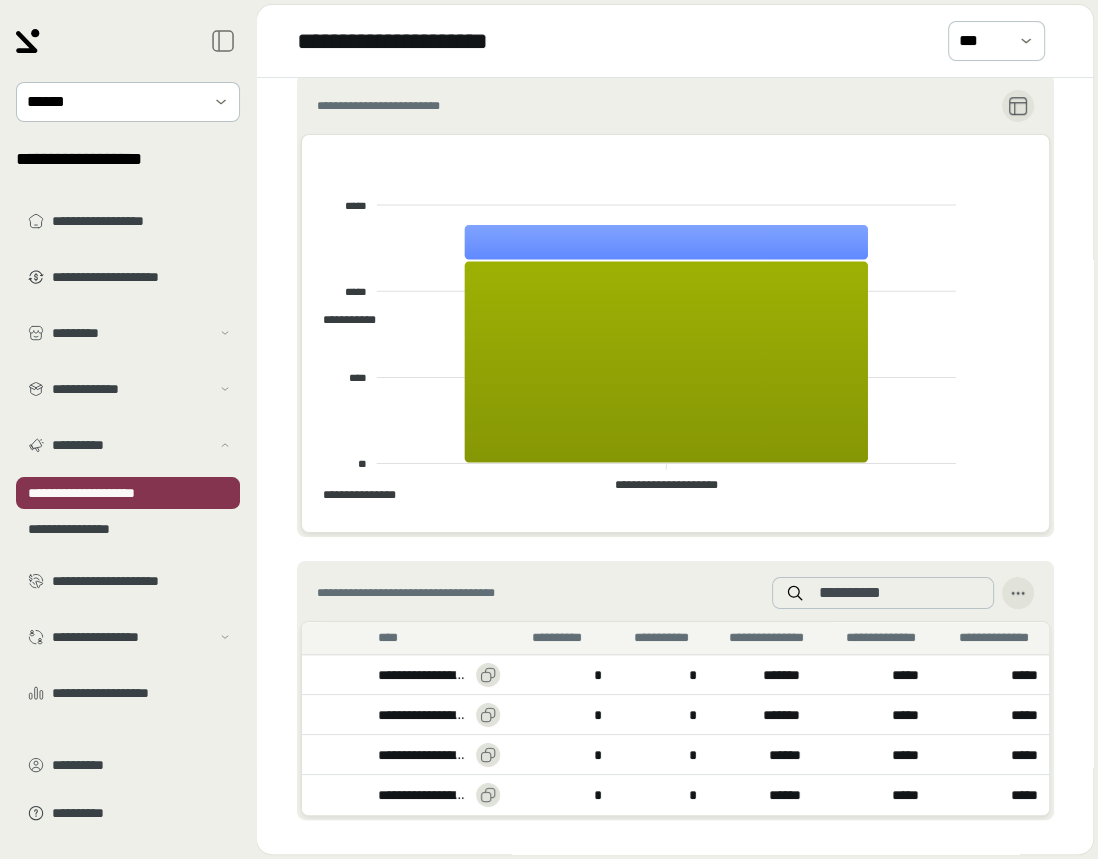 click on "*" at bounding box center (692, 715) 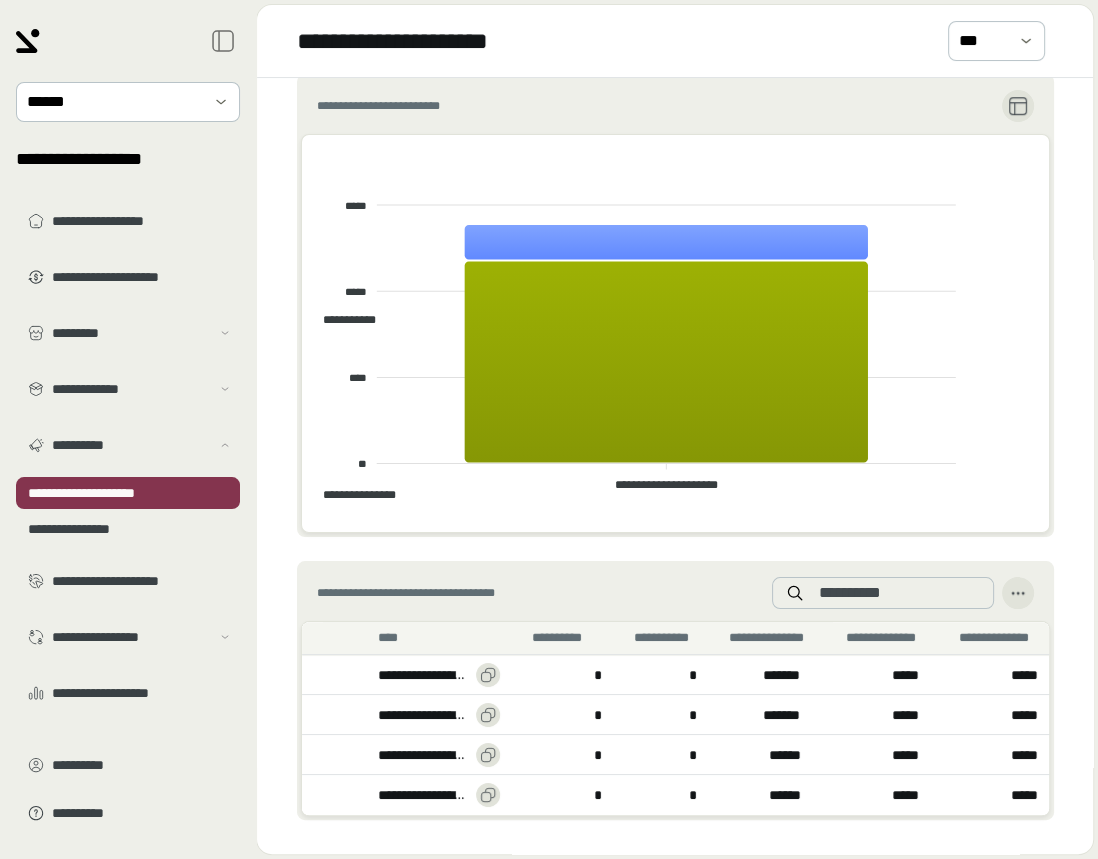 click on "**********" at bounding box center [675, 690] 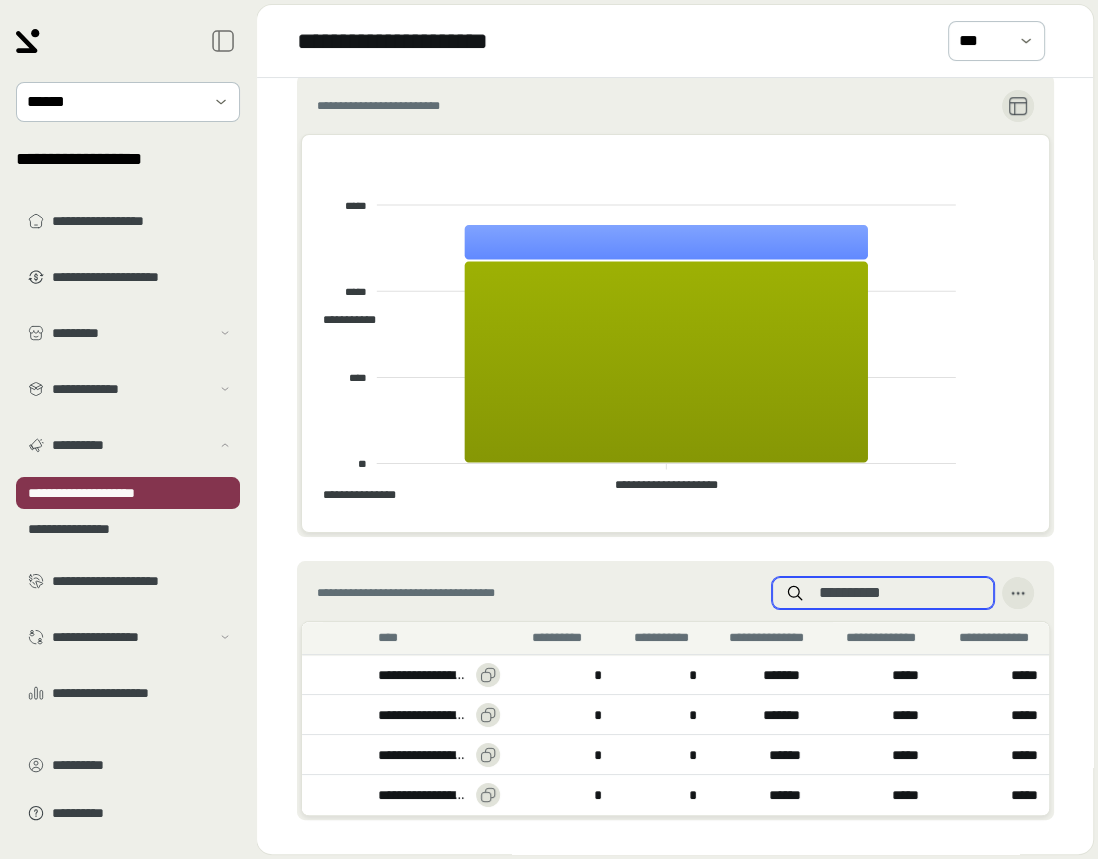 click on "**********" at bounding box center (899, 593) 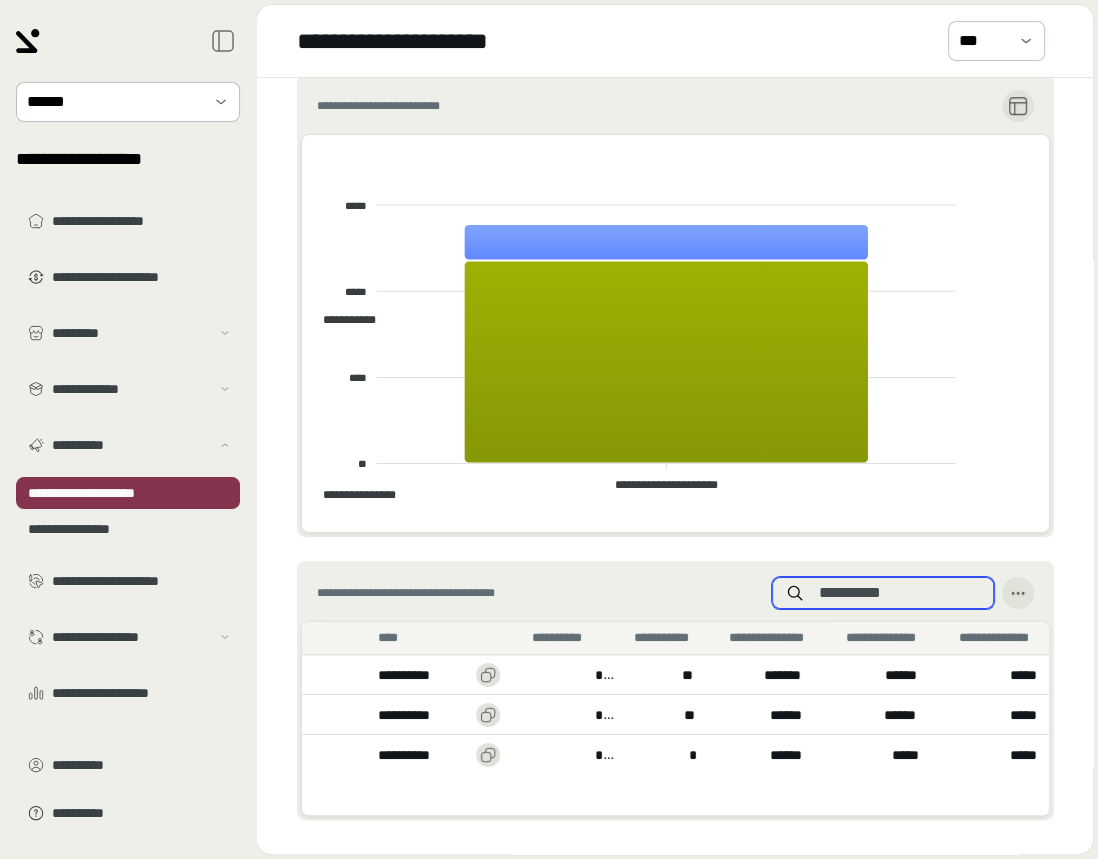 scroll, scrollTop: 736, scrollLeft: 0, axis: vertical 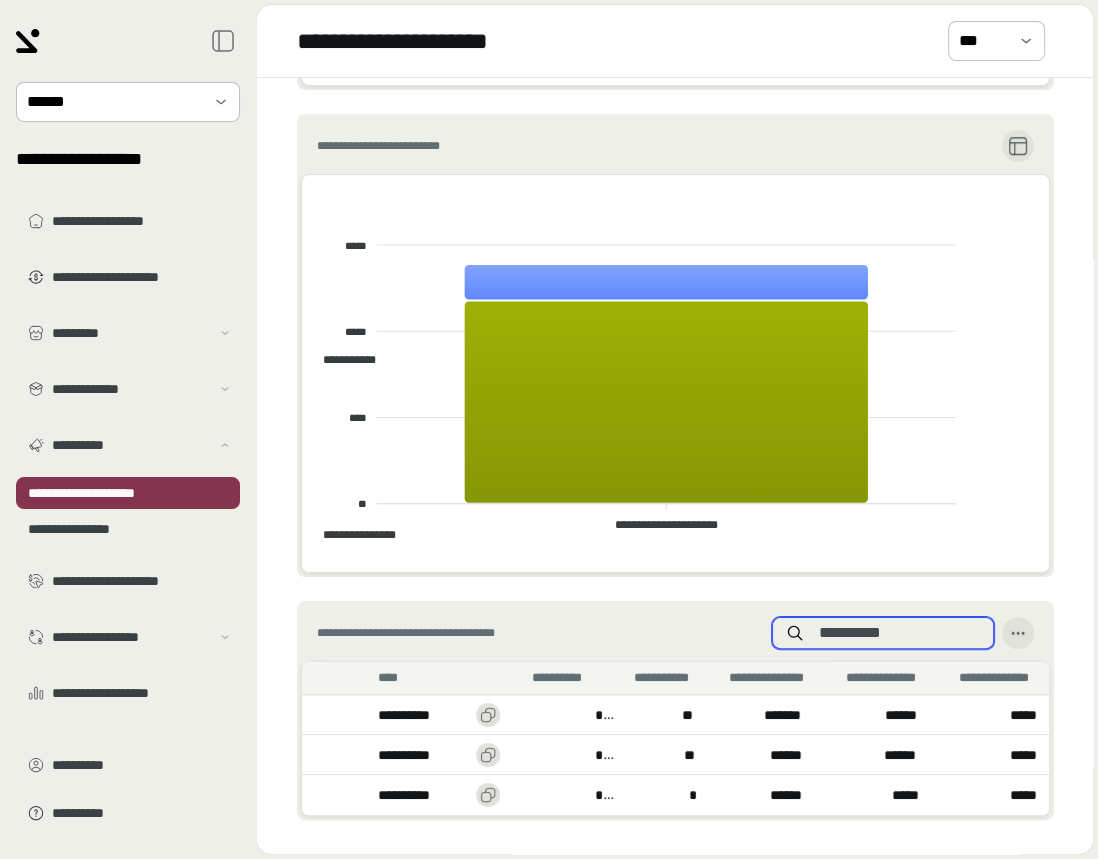 click on "**********" at bounding box center [899, 633] 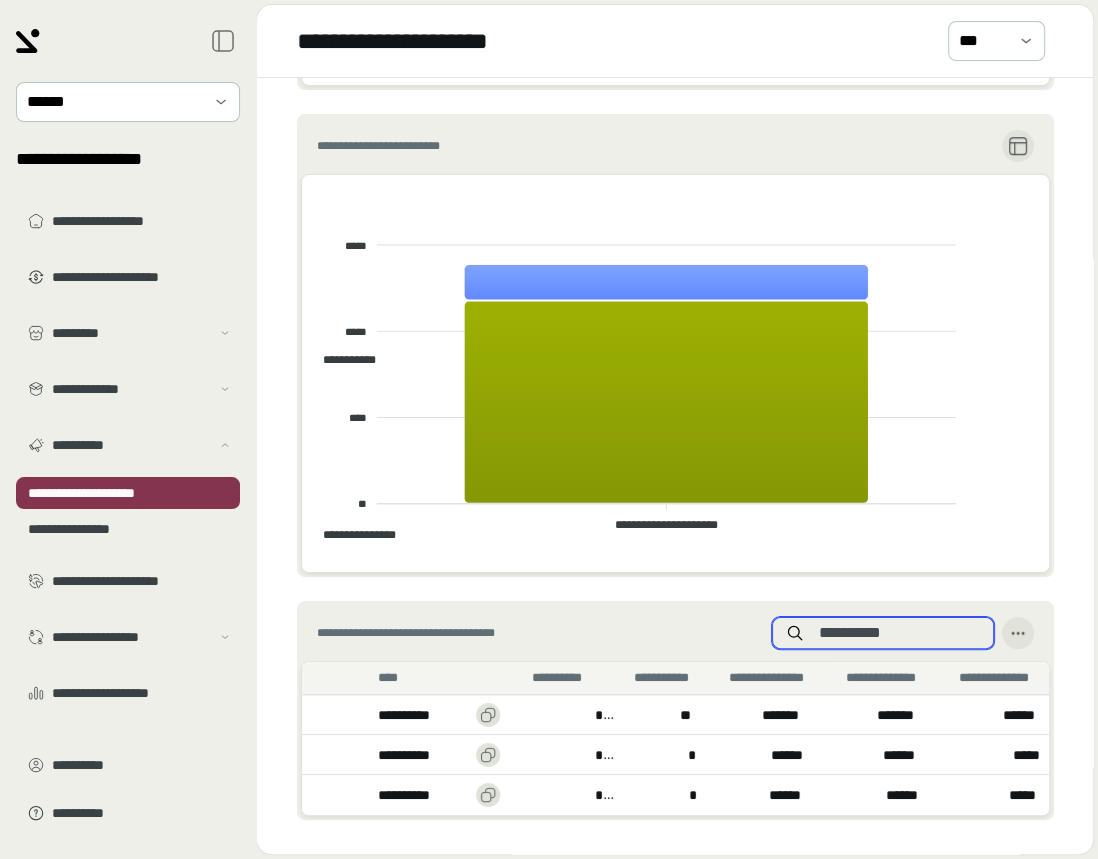 click on "**********" at bounding box center (899, 633) 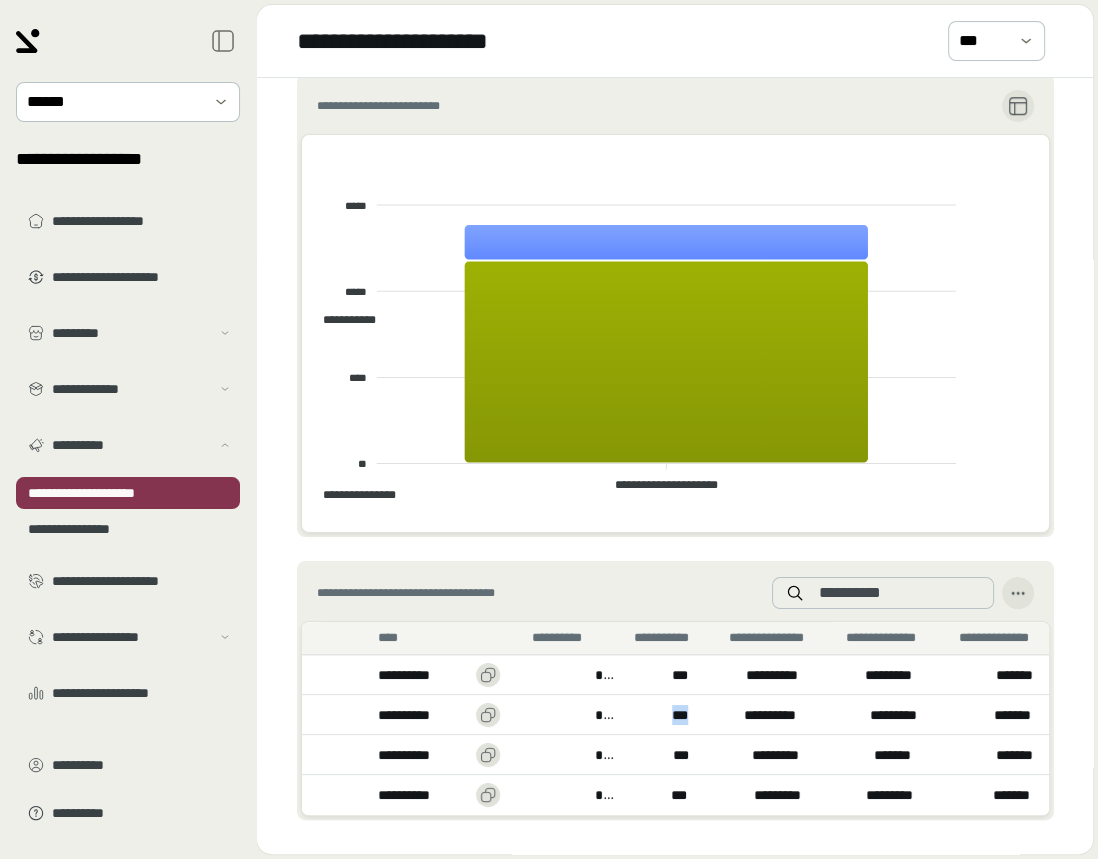 drag, startPoint x: 696, startPoint y: 711, endPoint x: 651, endPoint y: 711, distance: 45 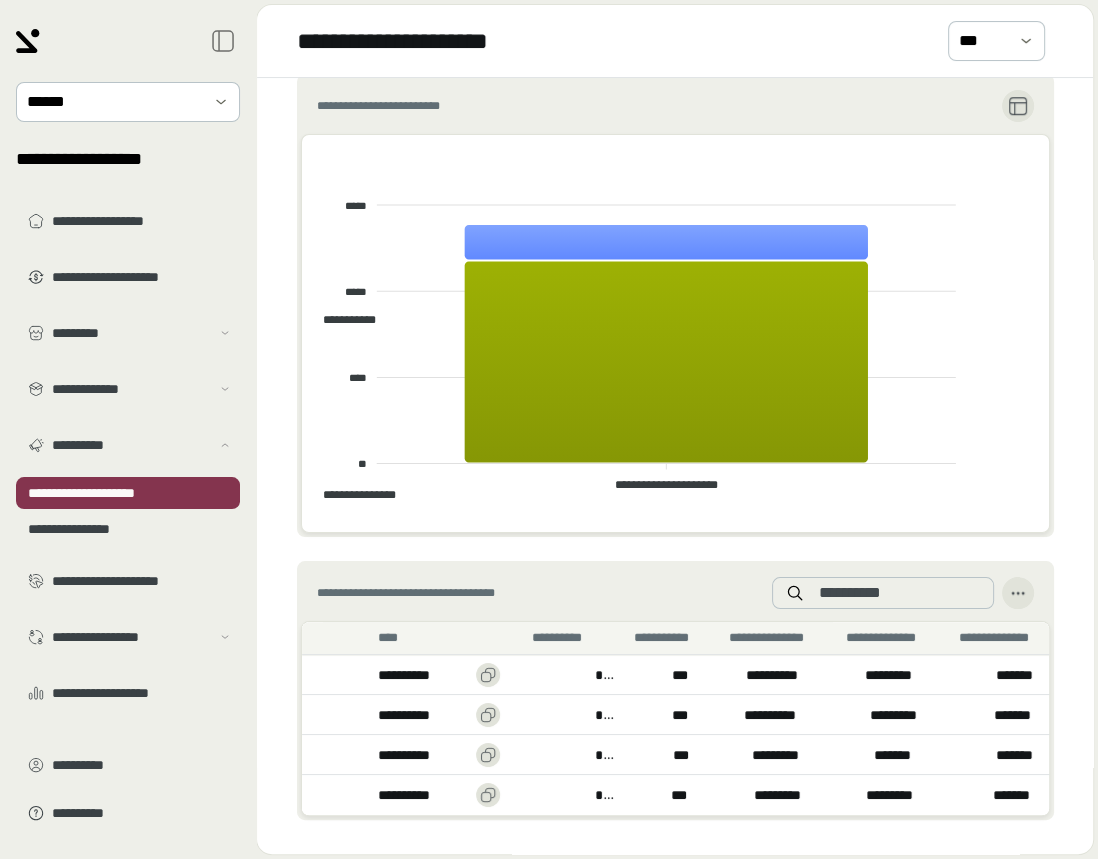 click on "**********" at bounding box center [675, 690] 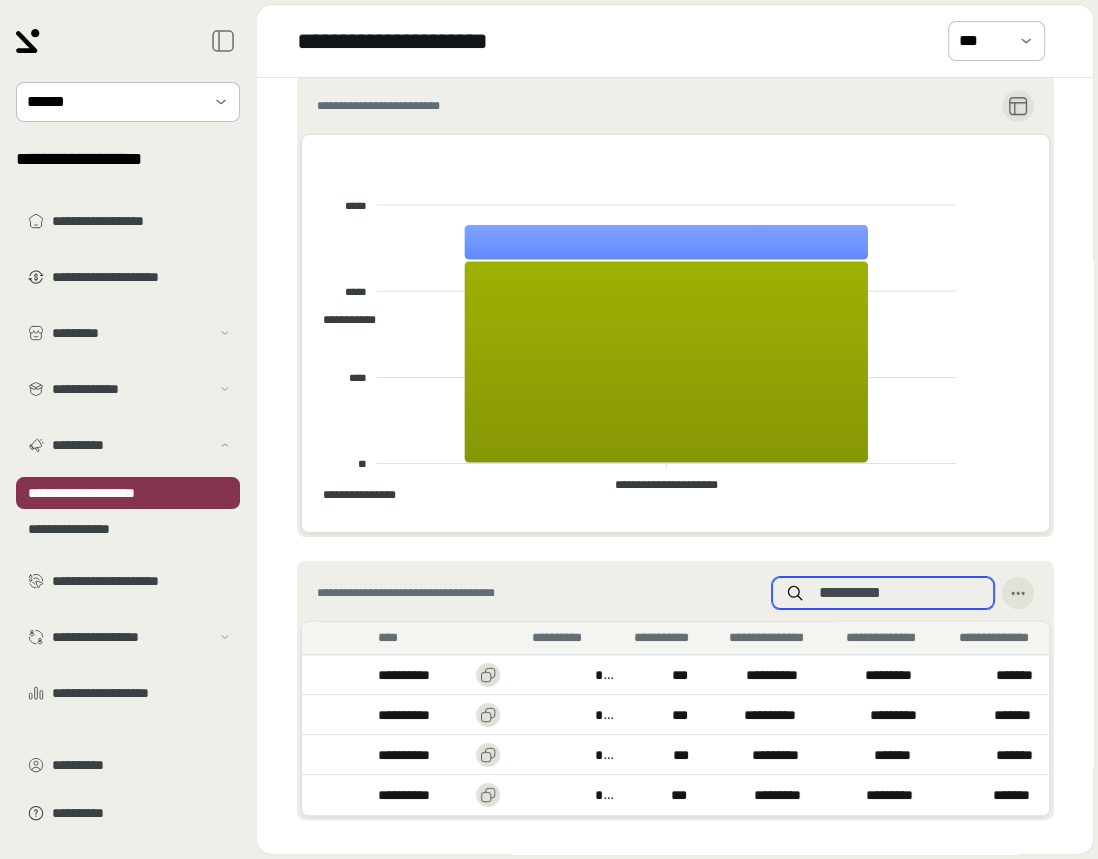 click on "**********" at bounding box center [899, 593] 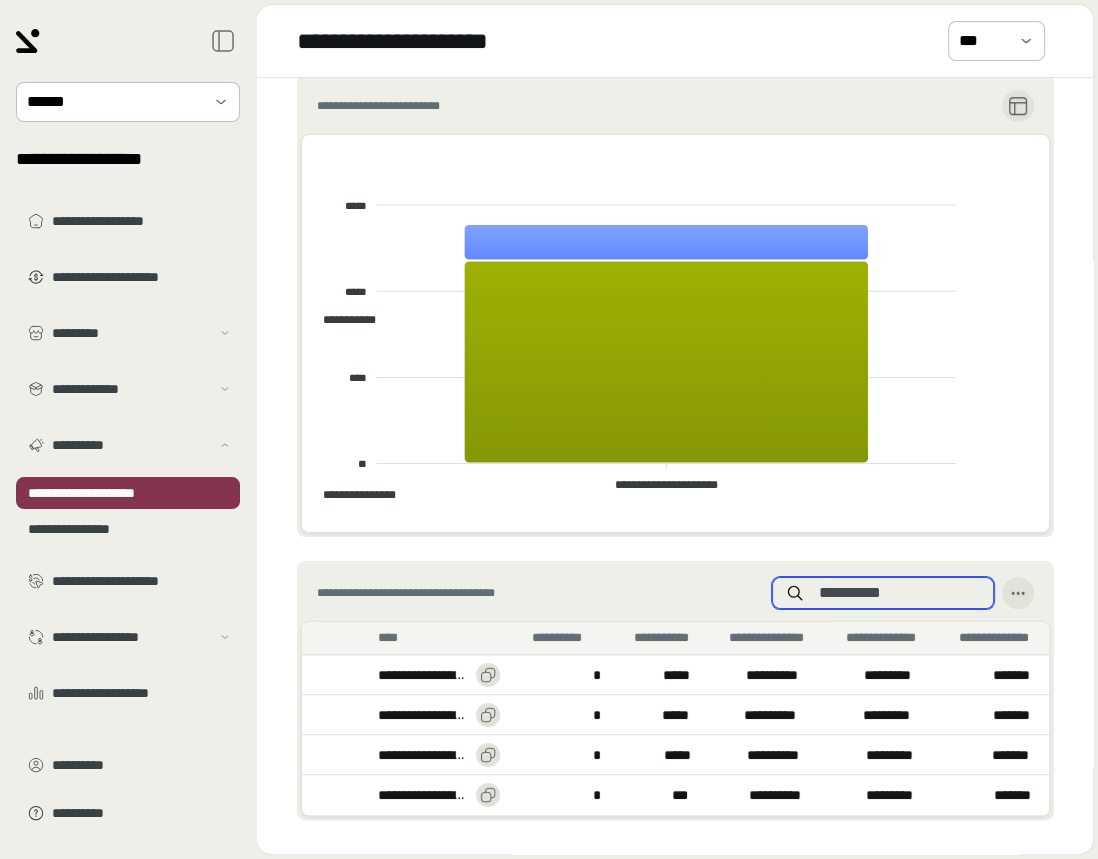 click on "**********" at bounding box center [899, 593] 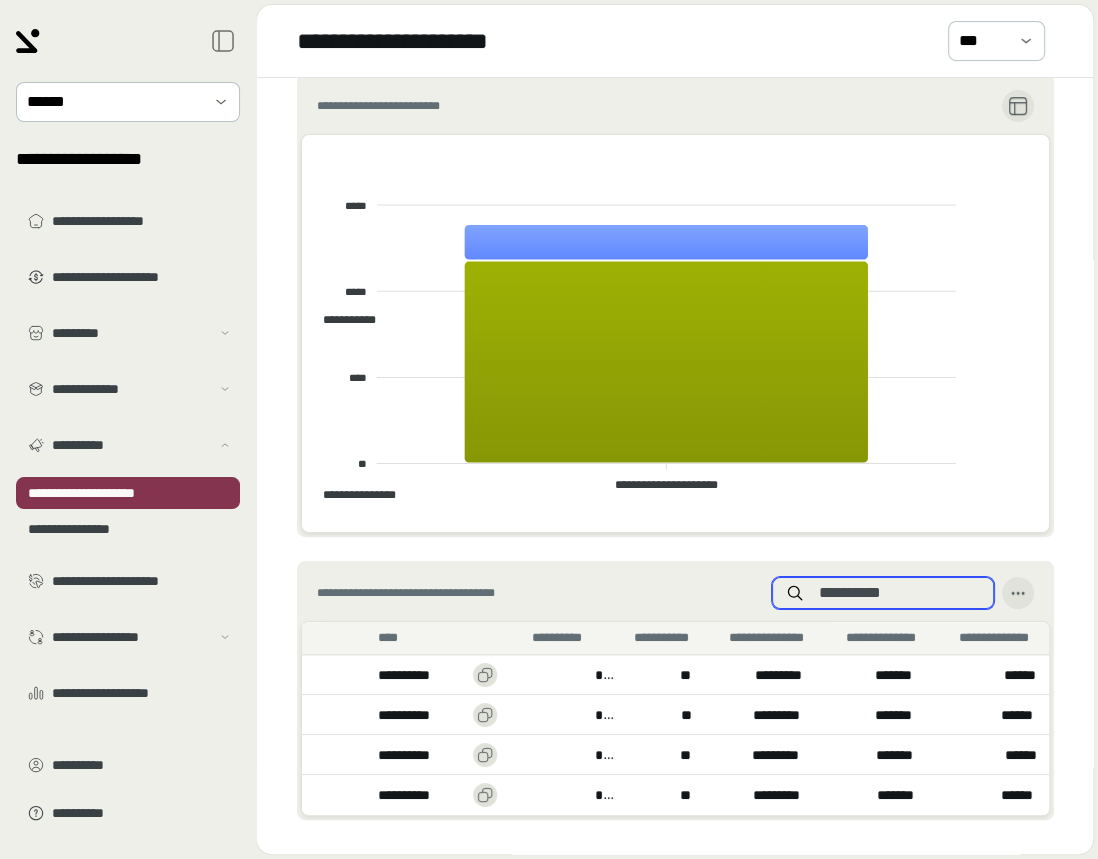click on "**********" at bounding box center (899, 593) 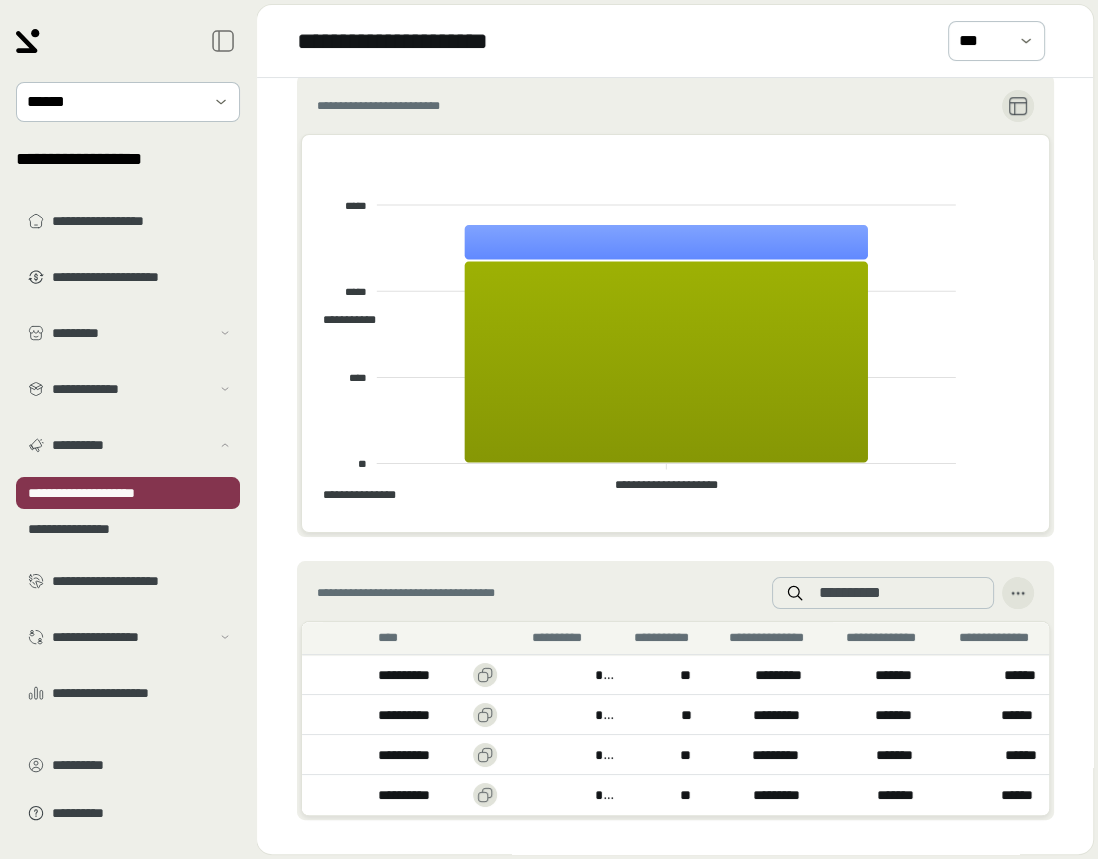 click on "**********" at bounding box center [675, 690] 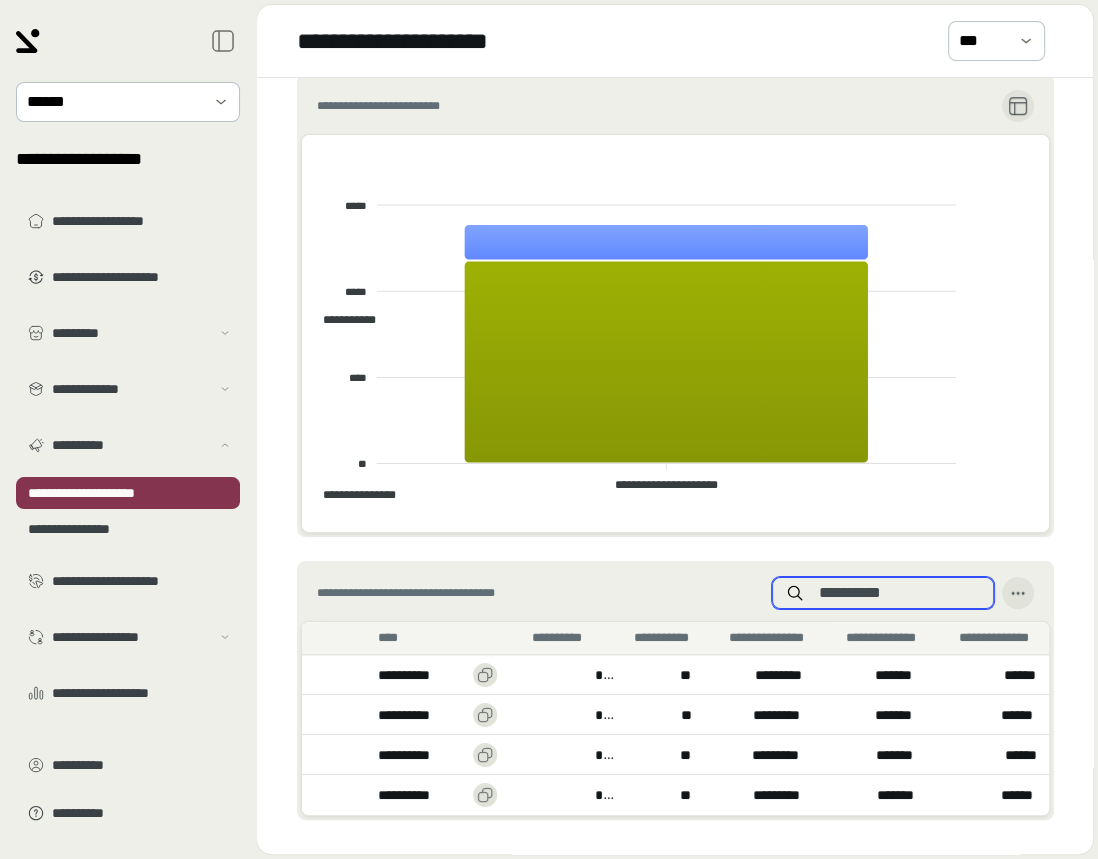 click on "**********" at bounding box center [899, 593] 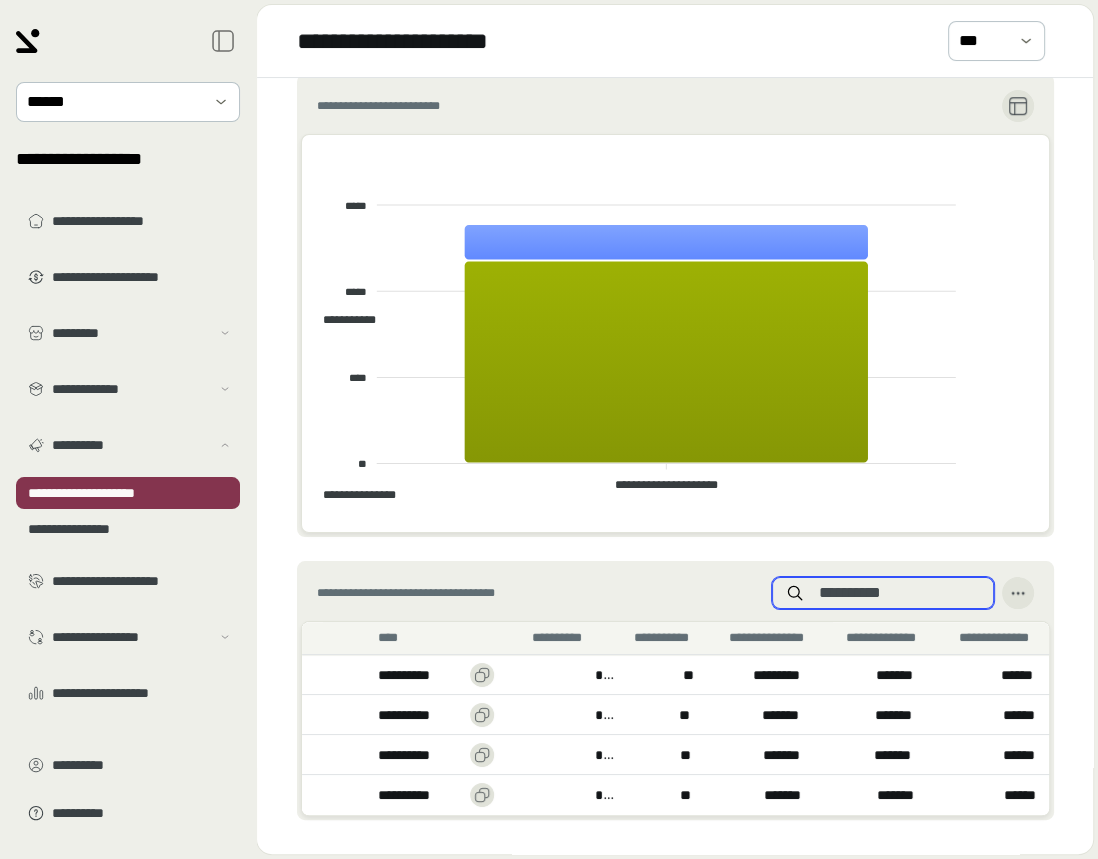 click on "**********" at bounding box center [899, 593] 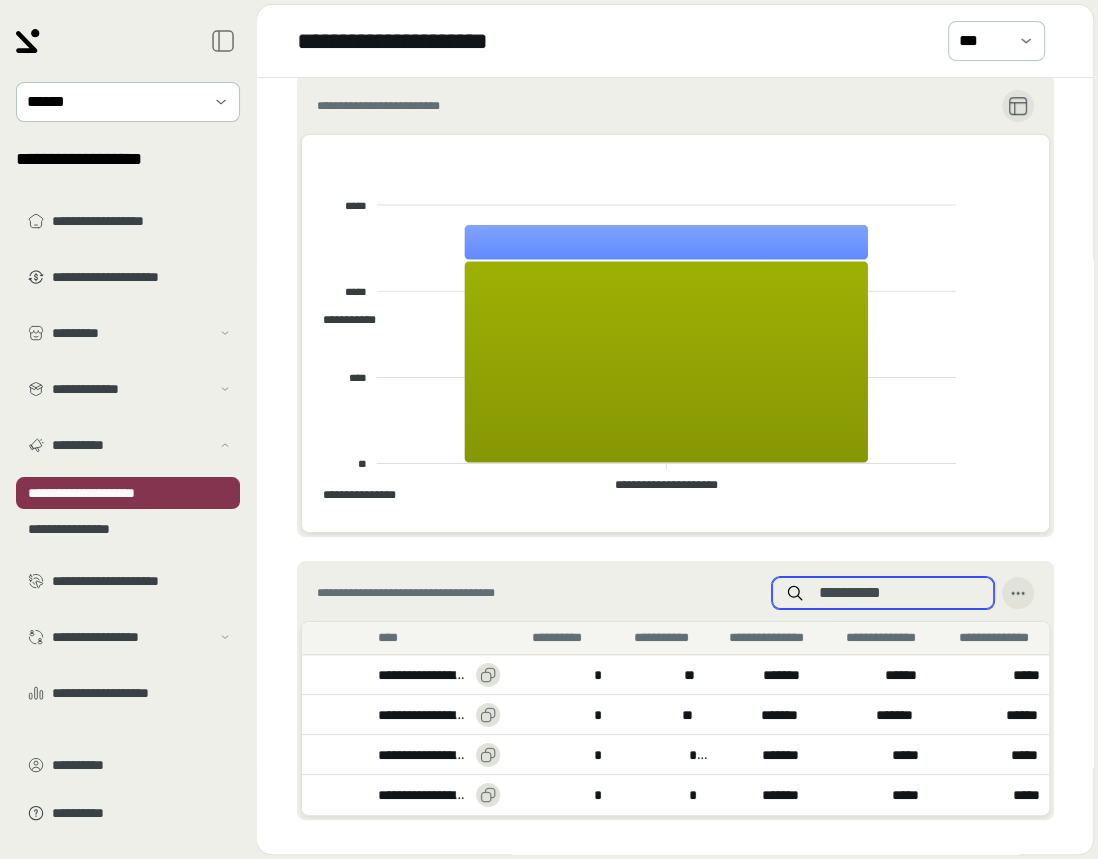 click on "**********" at bounding box center (899, 593) 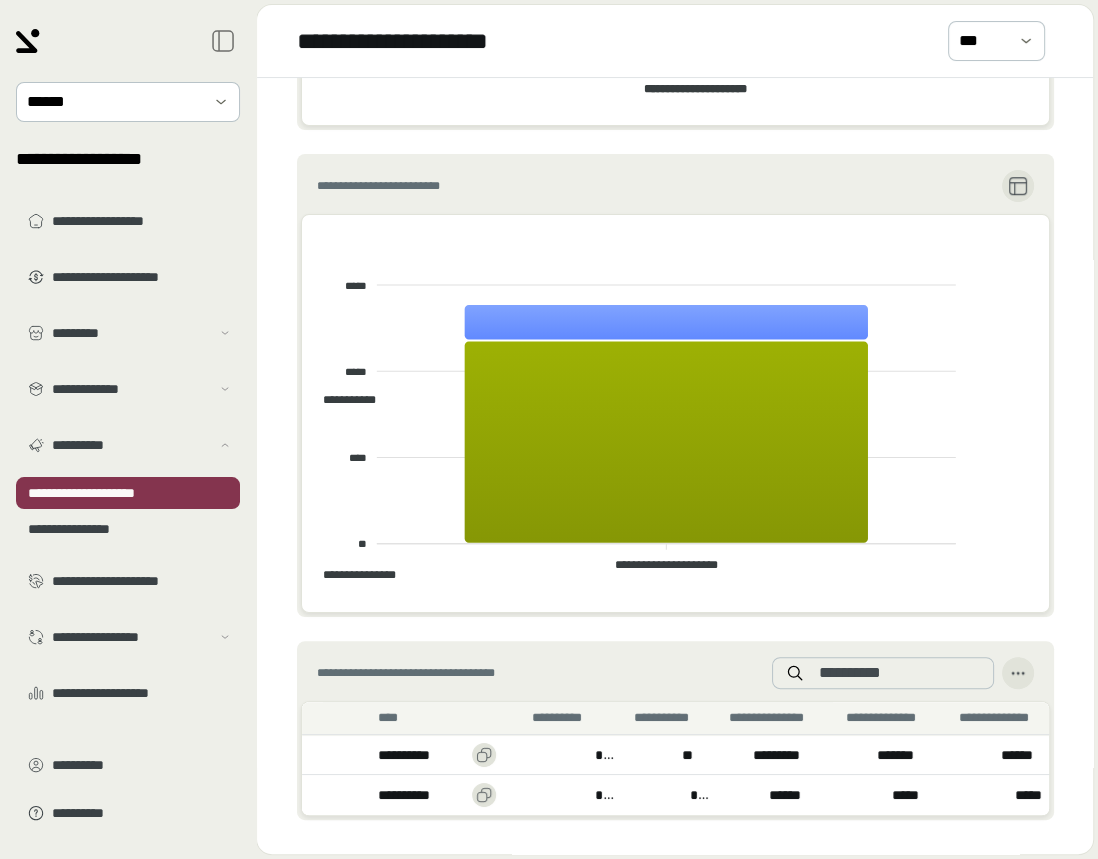 click on "**********" at bounding box center (675, 730) 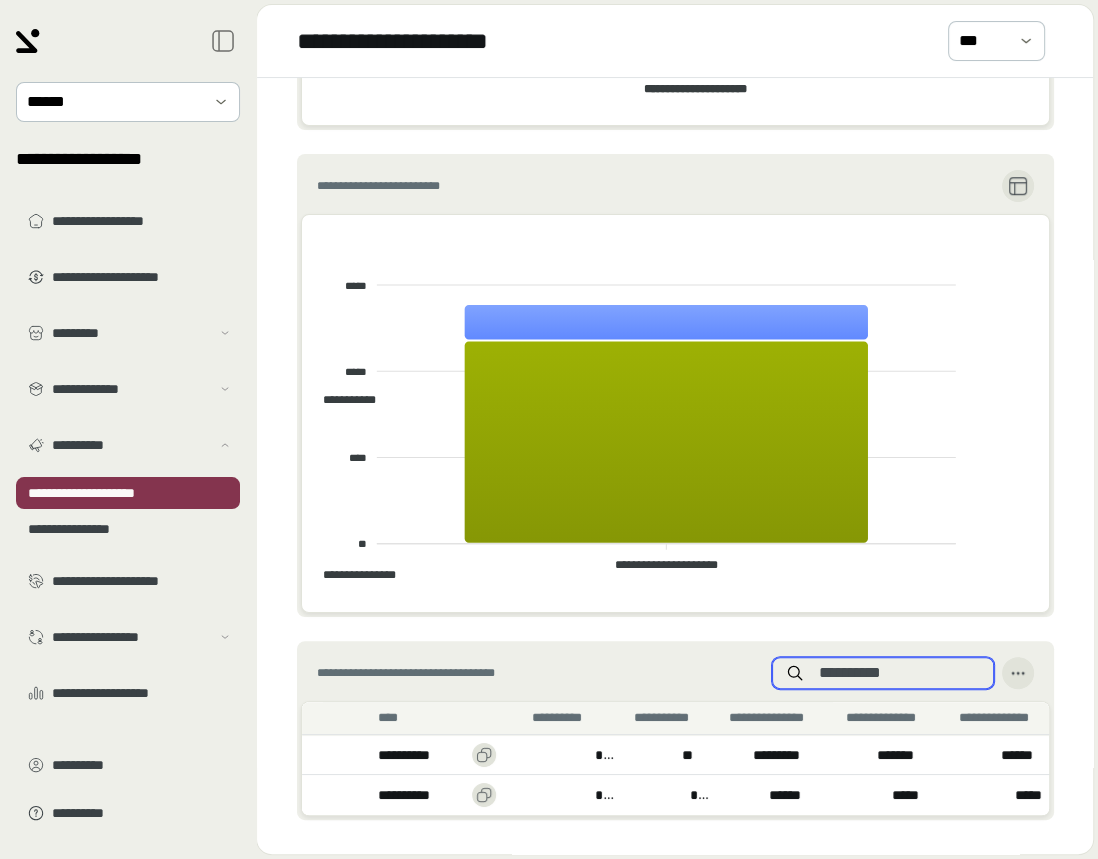 click on "**********" at bounding box center [899, 673] 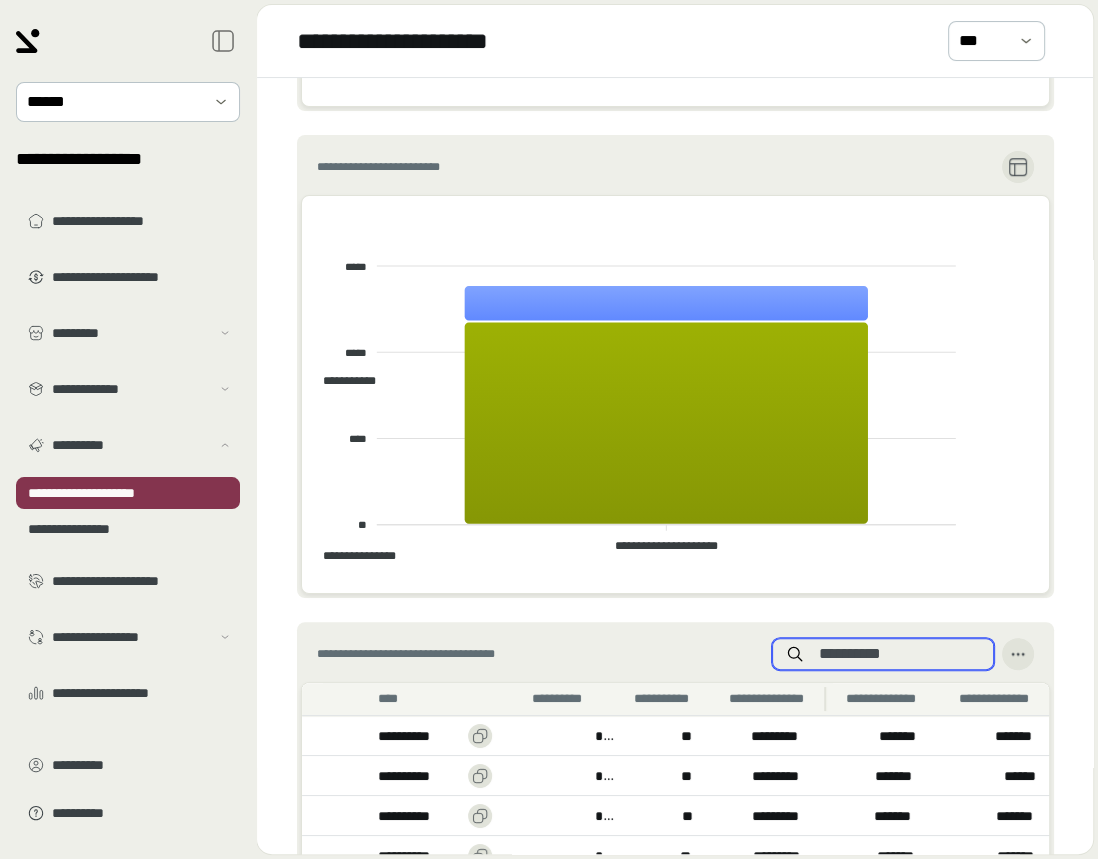 scroll, scrollTop: 718, scrollLeft: 0, axis: vertical 